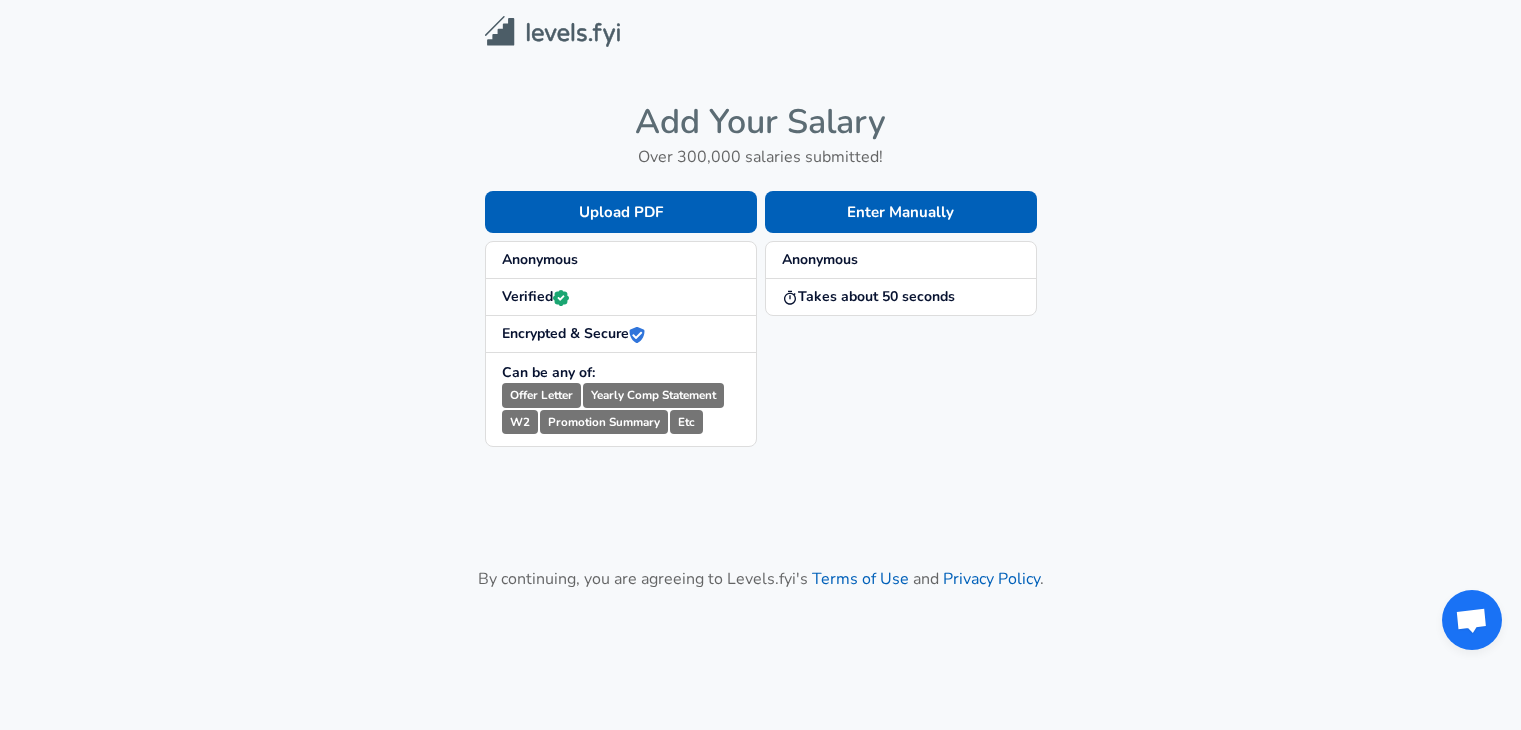 scroll, scrollTop: 0, scrollLeft: 0, axis: both 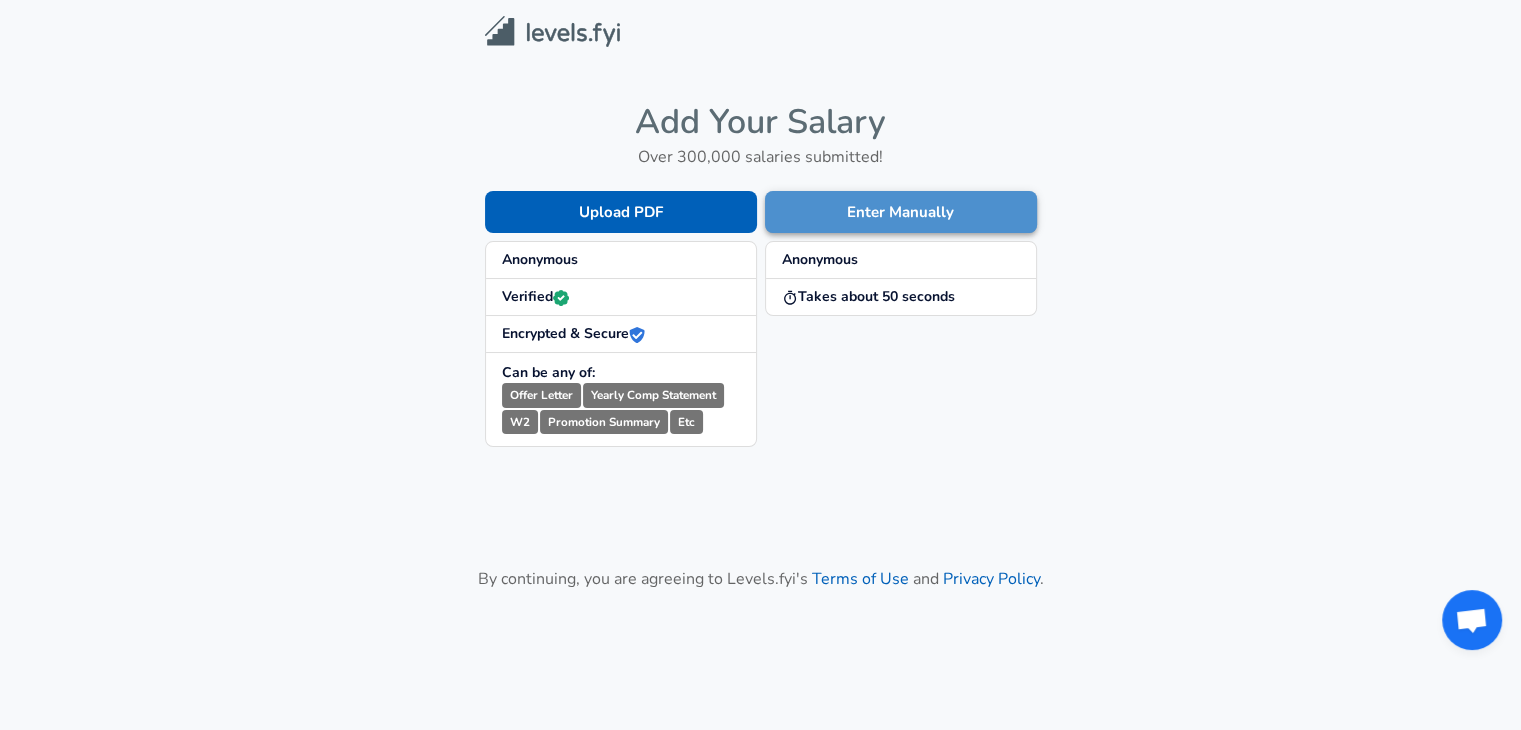 click on "Enter Manually" at bounding box center [901, 212] 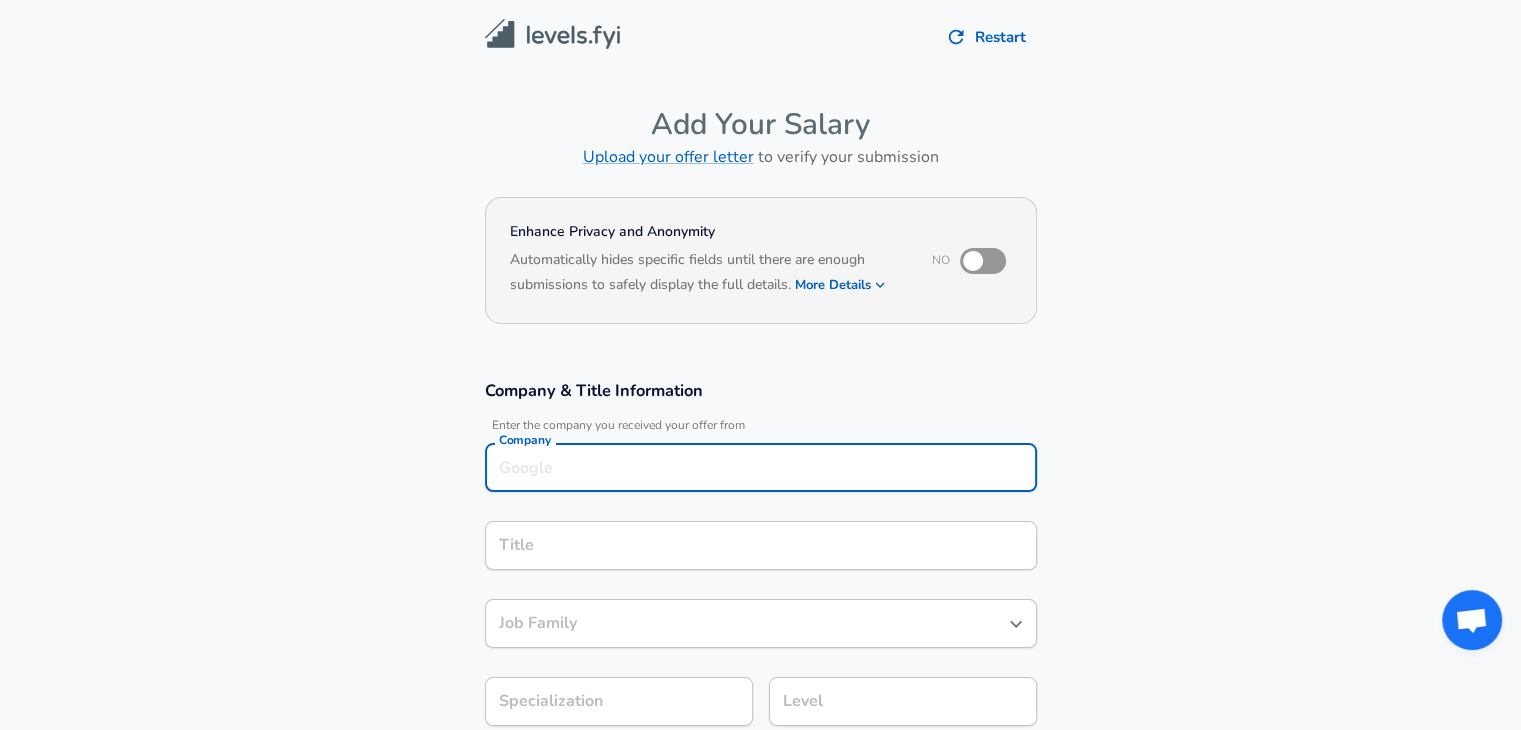 scroll, scrollTop: 20, scrollLeft: 0, axis: vertical 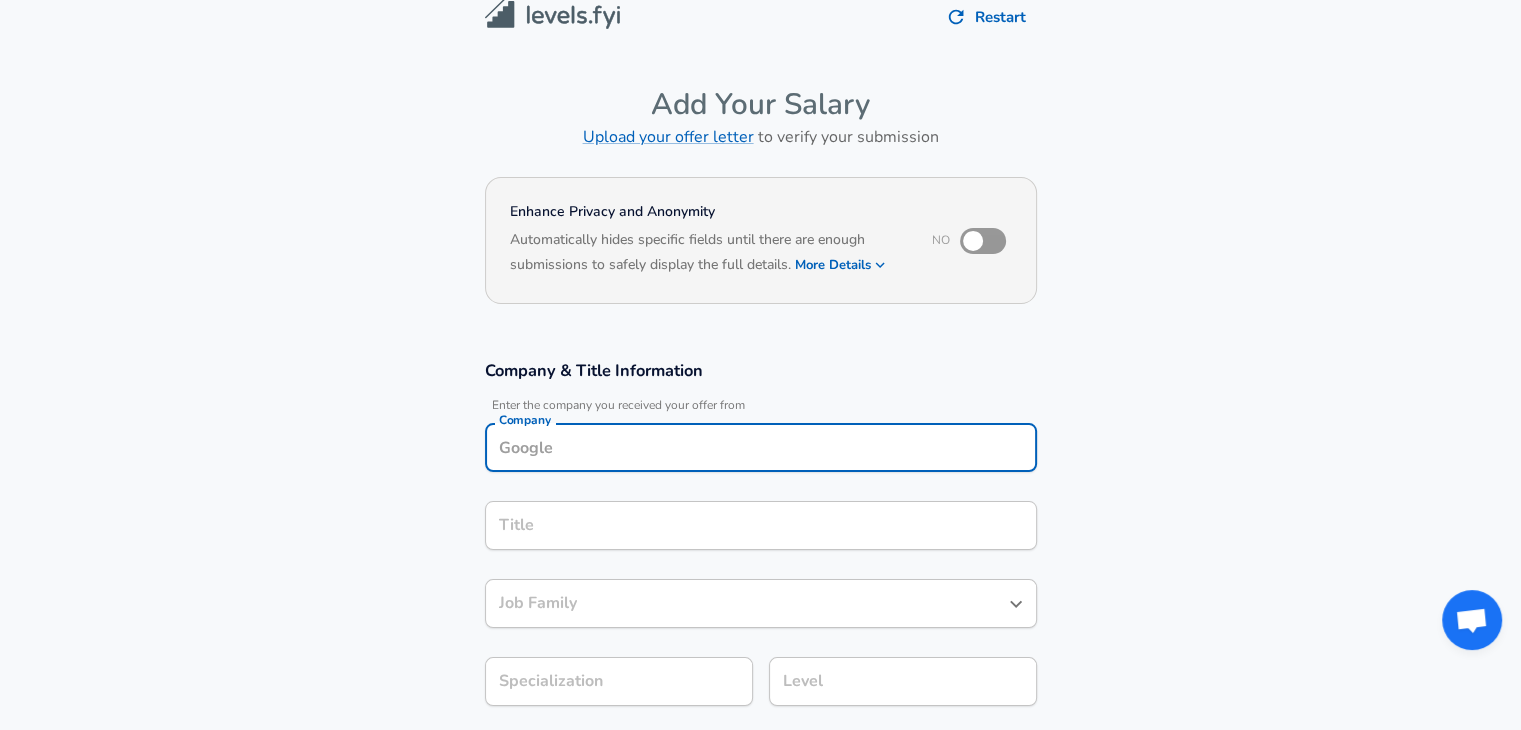click on "Company" at bounding box center (761, 447) 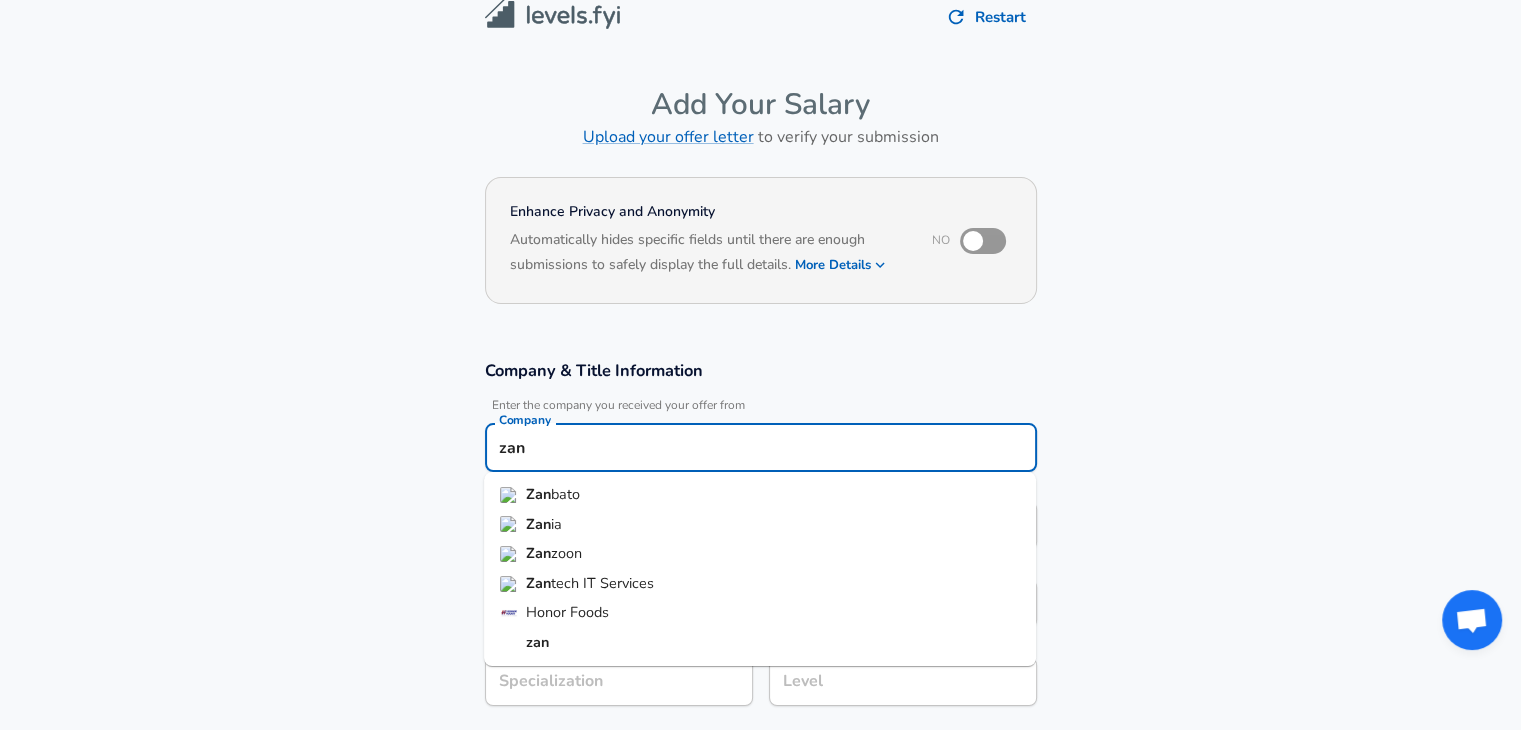 click on "Zan" at bounding box center [538, 524] 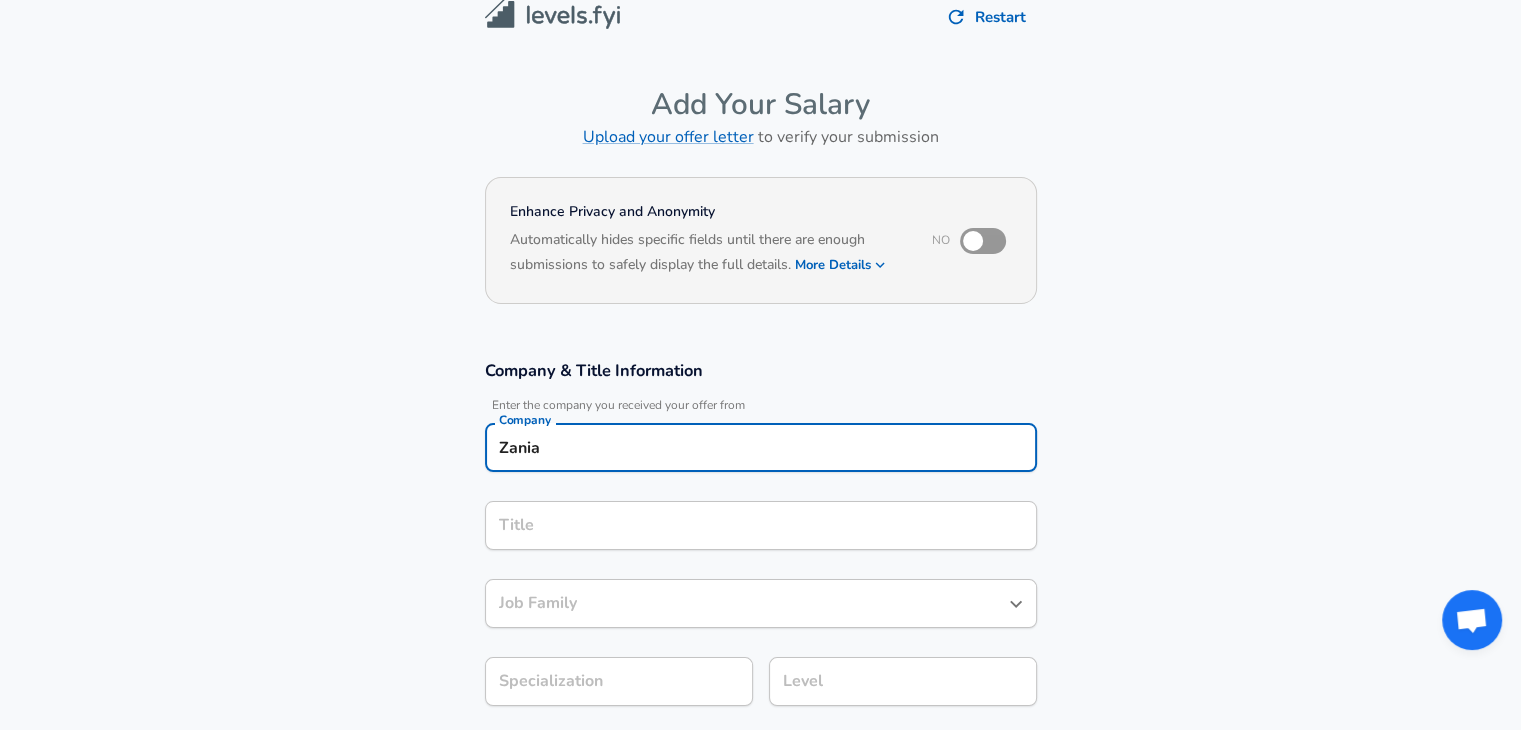 type on "Zania" 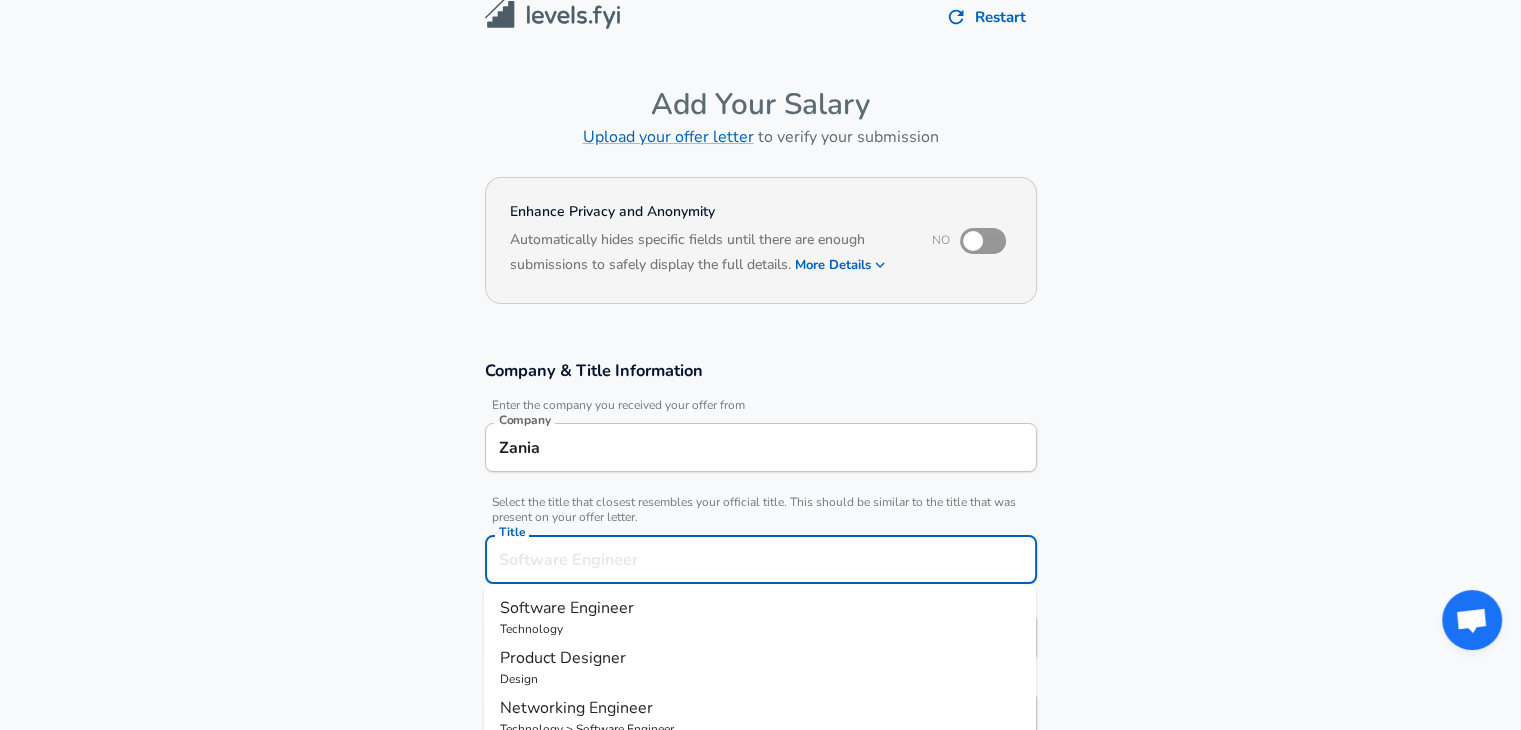 scroll, scrollTop: 60, scrollLeft: 0, axis: vertical 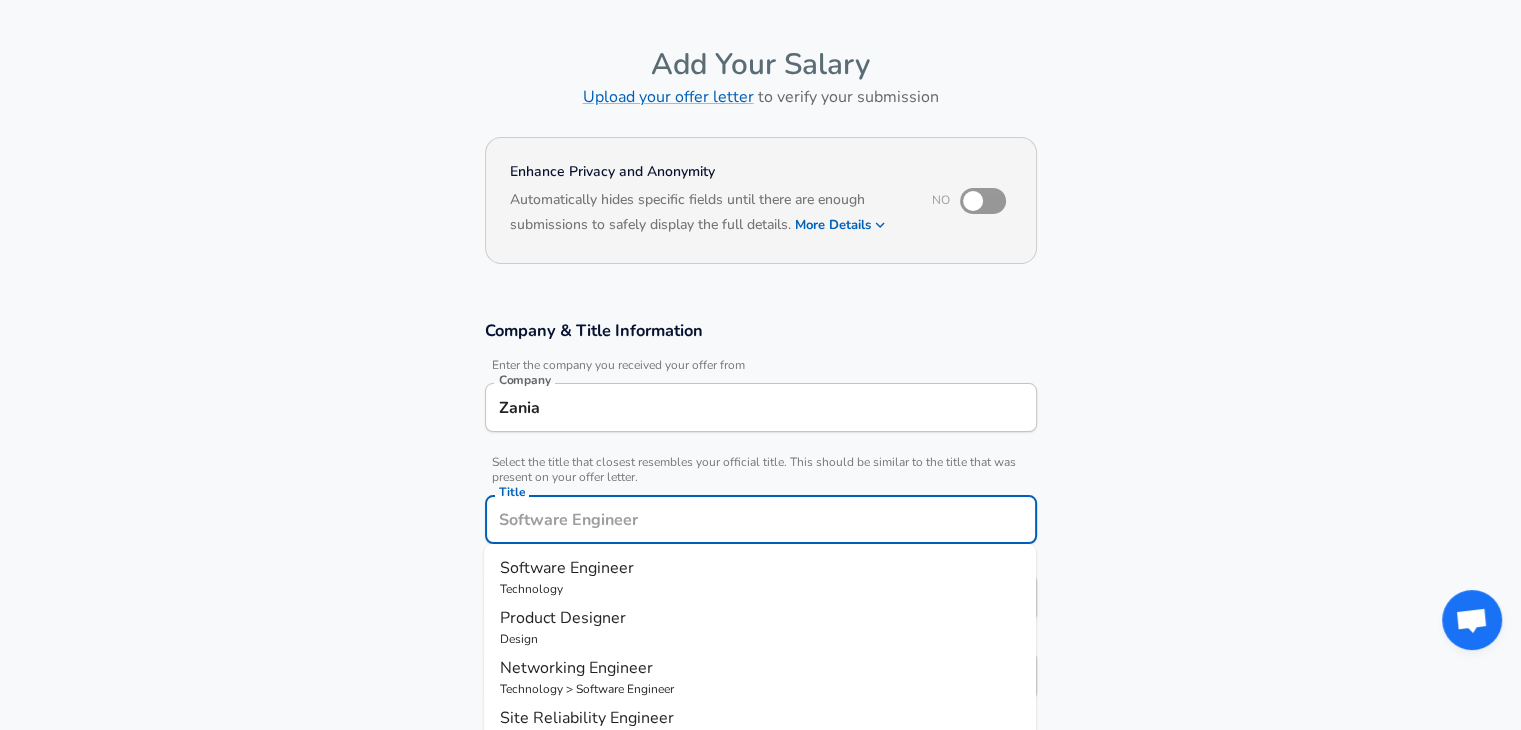 click on "Title" at bounding box center [761, 519] 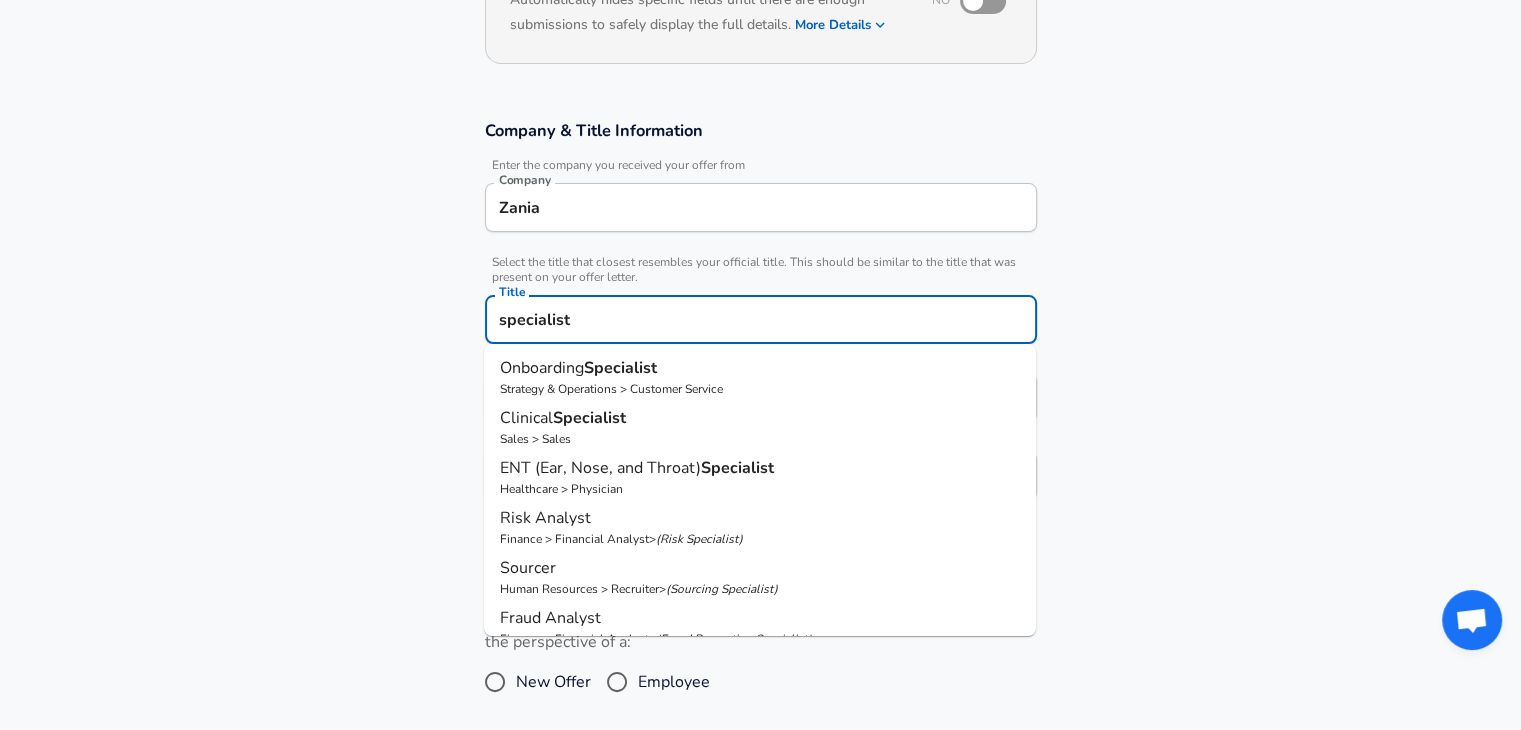 scroll, scrollTop: 265, scrollLeft: 0, axis: vertical 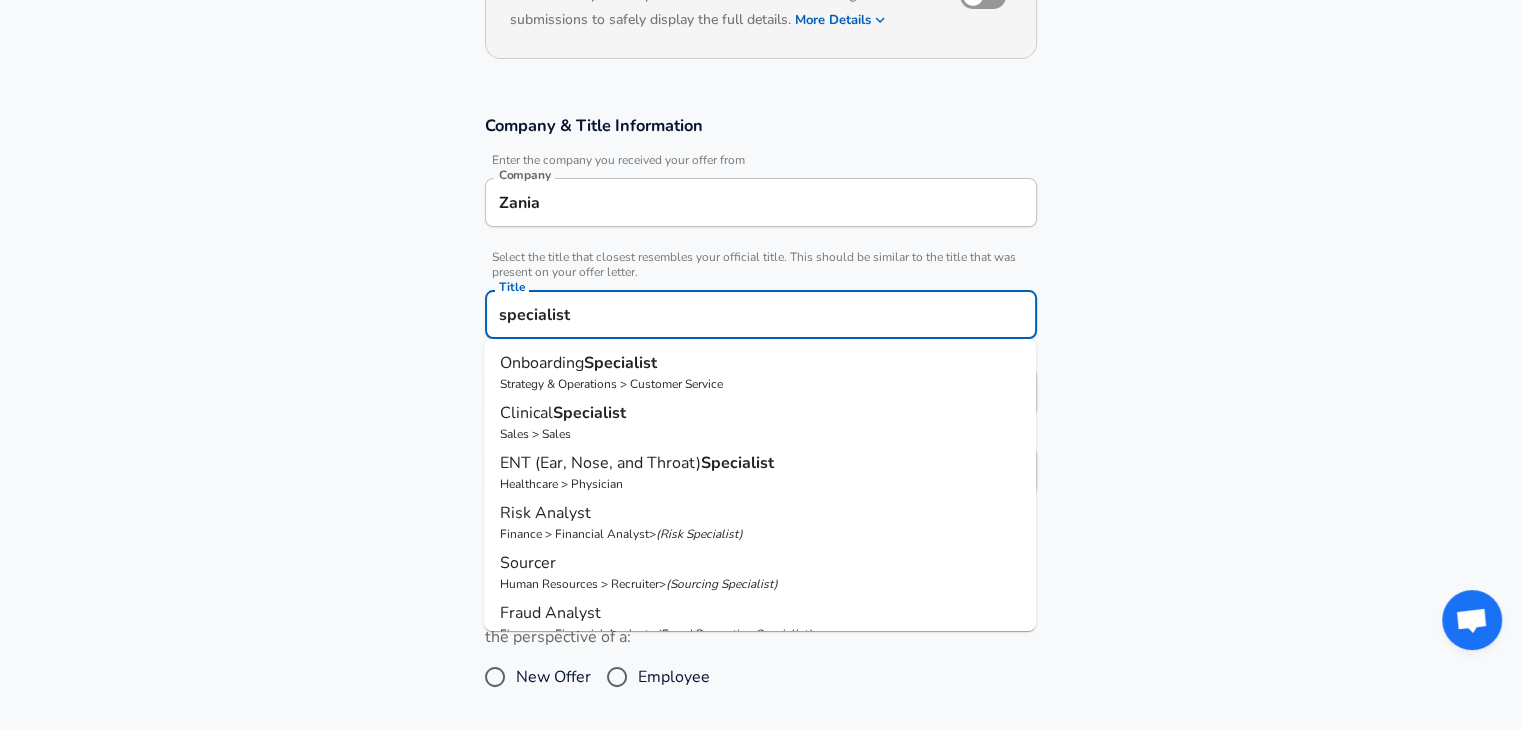 click on "( Risk Specialist )" at bounding box center (699, 534) 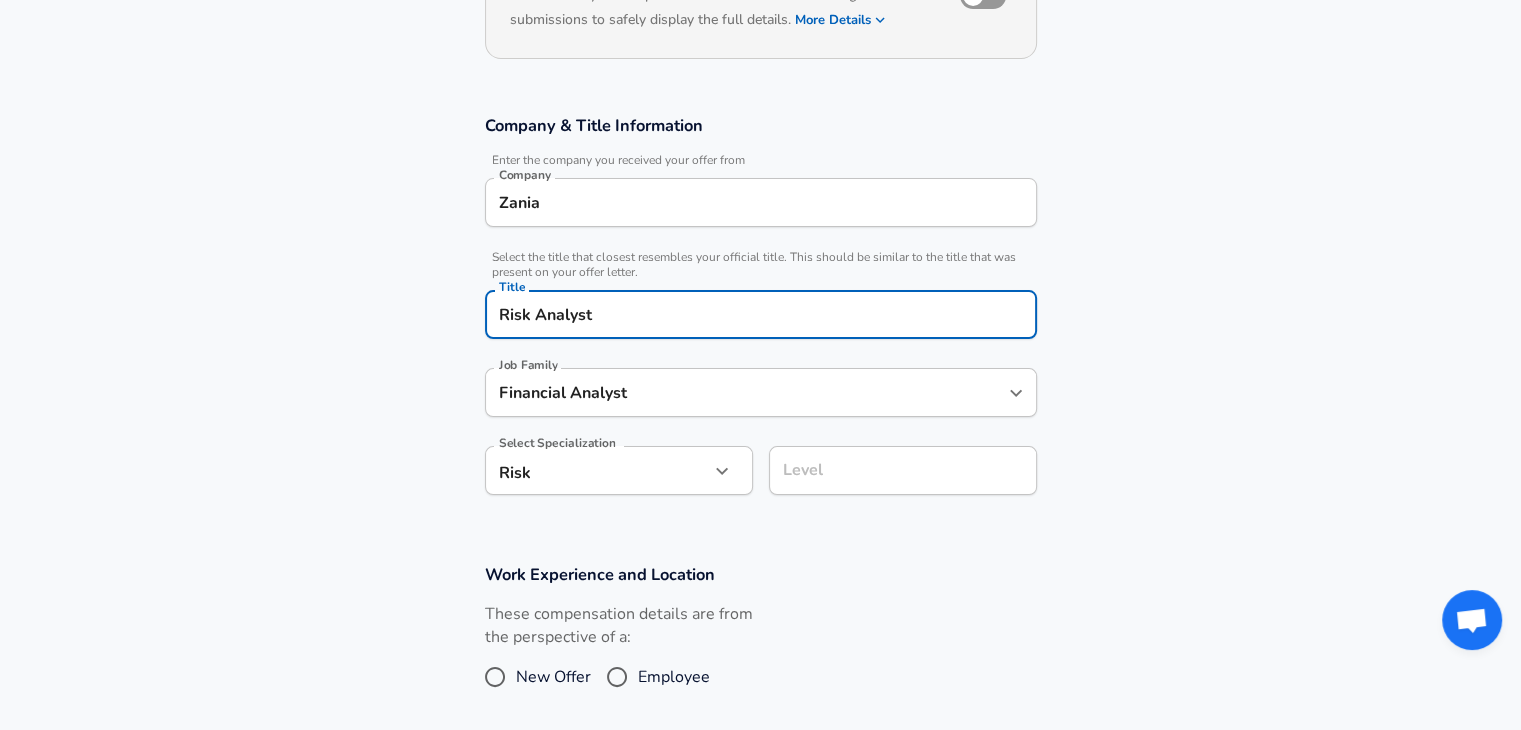type on "Risk Analyst" 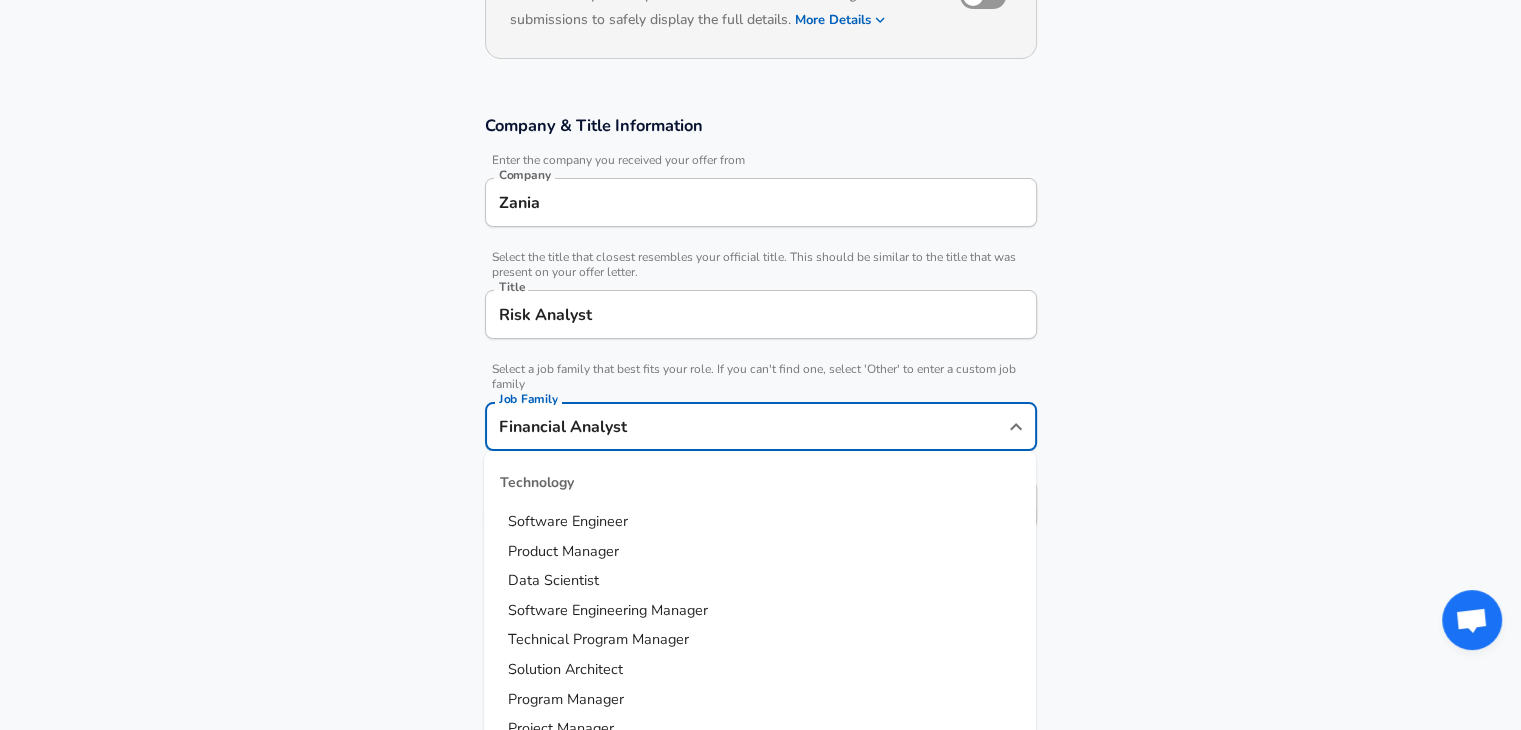 scroll, scrollTop: 305, scrollLeft: 0, axis: vertical 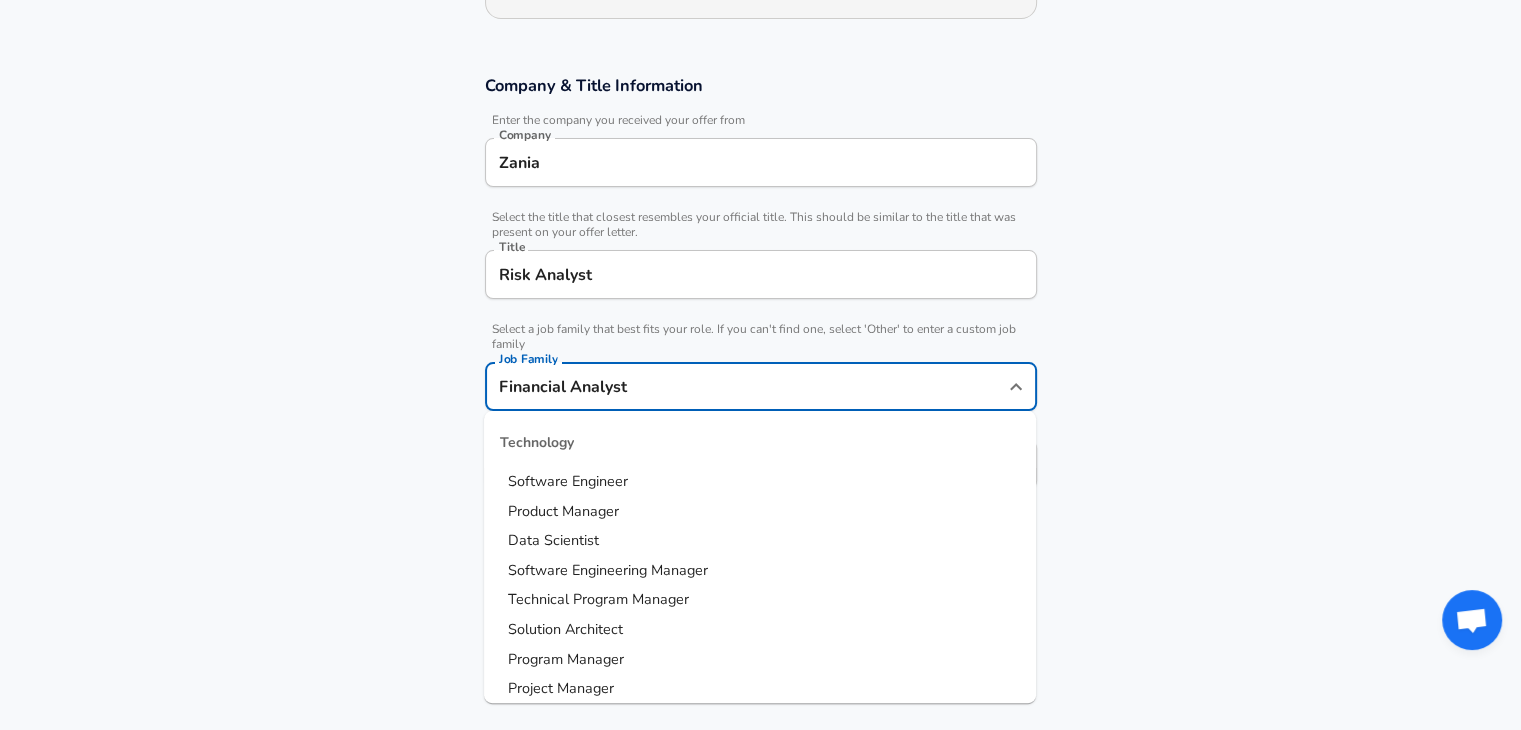 click on "Financial Analyst Job Family" at bounding box center (761, 386) 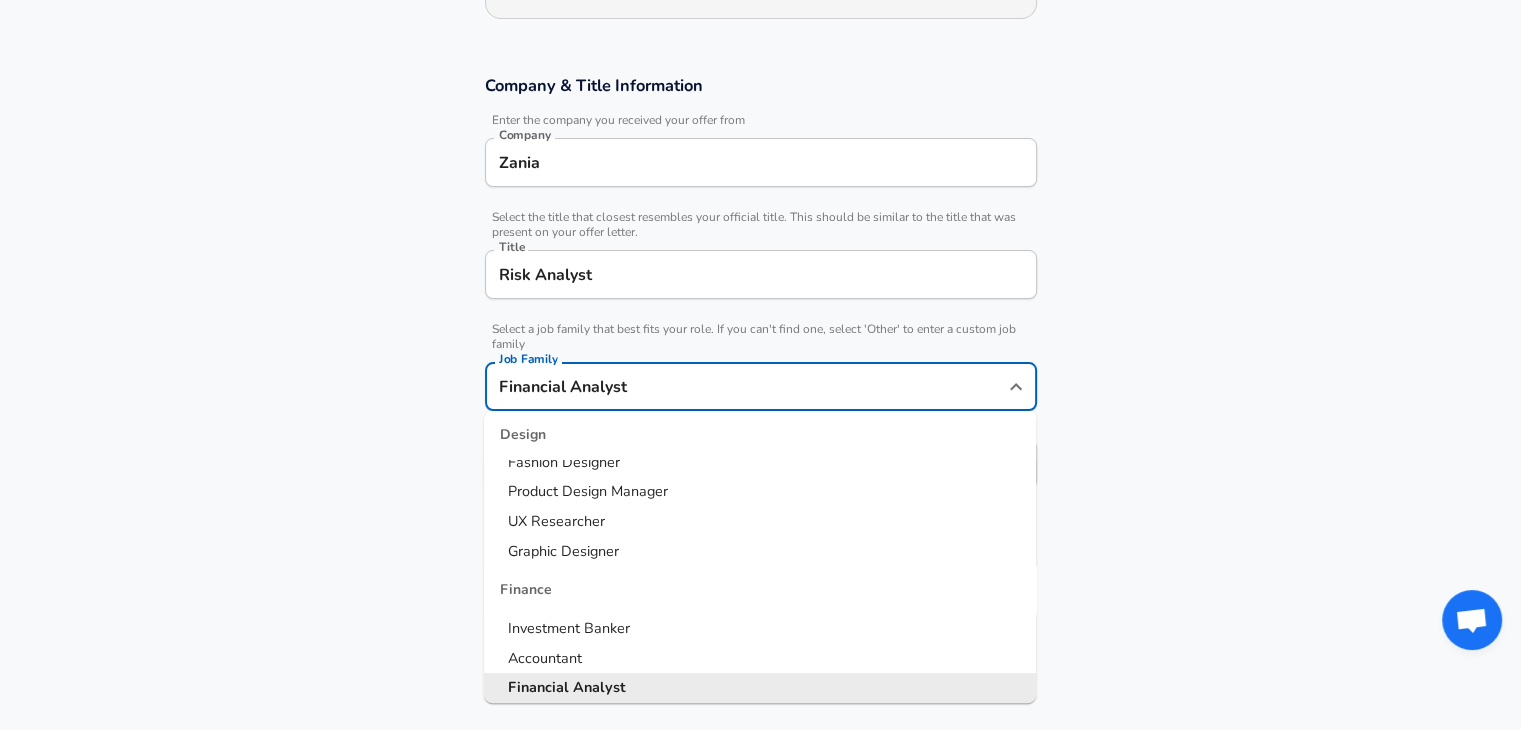 click on "Financial Analyst Job Family" at bounding box center (761, 386) 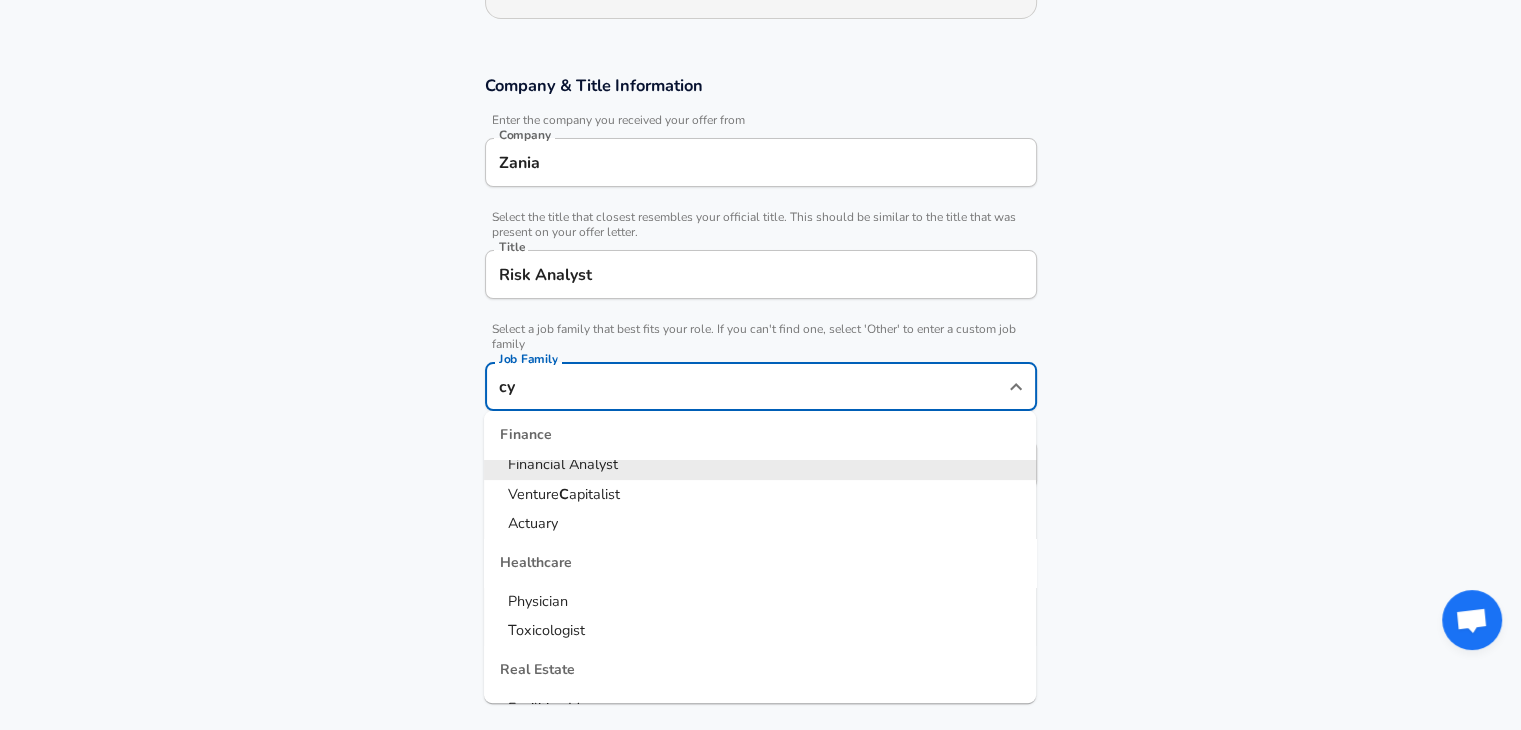scroll, scrollTop: 0, scrollLeft: 0, axis: both 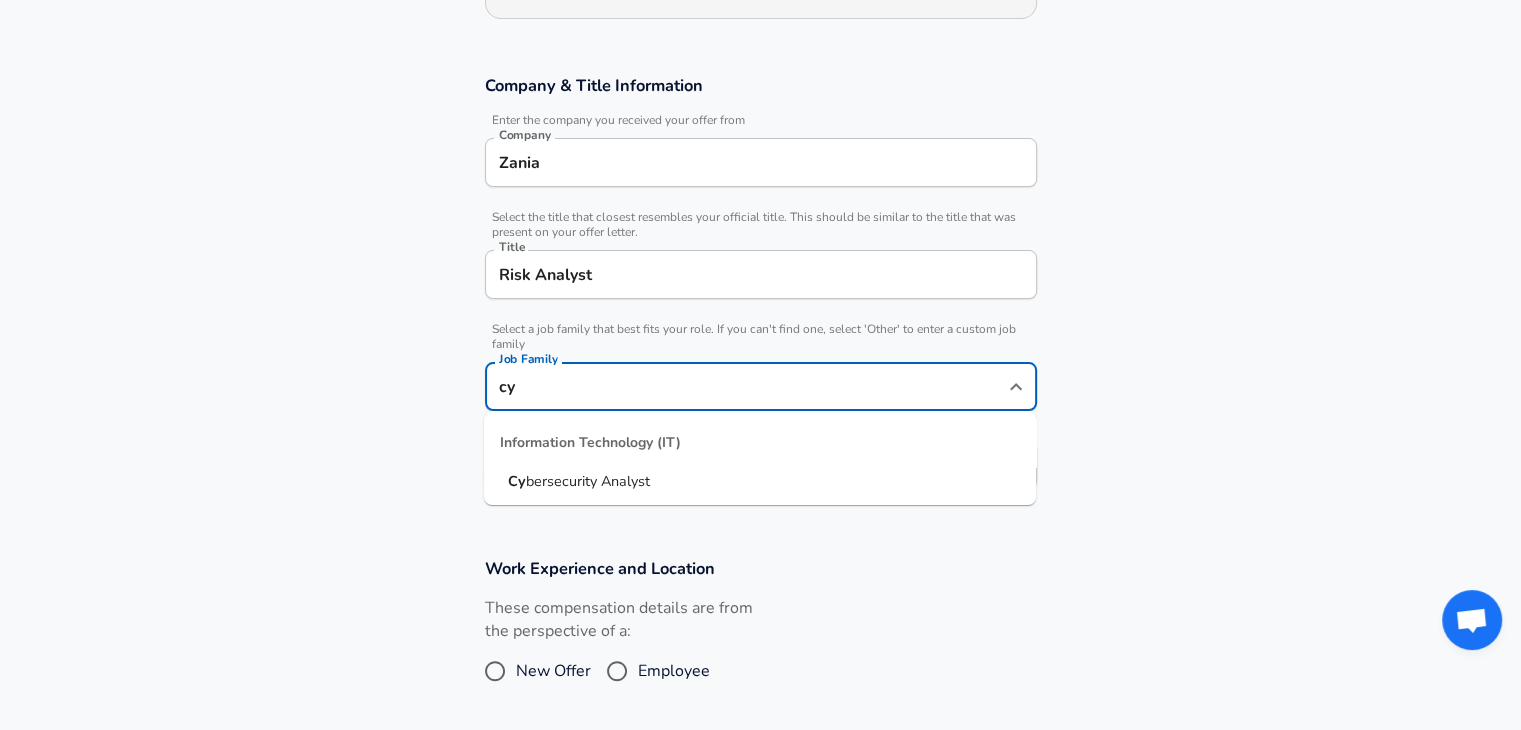 click on "bersecurity Analyst" at bounding box center [588, 481] 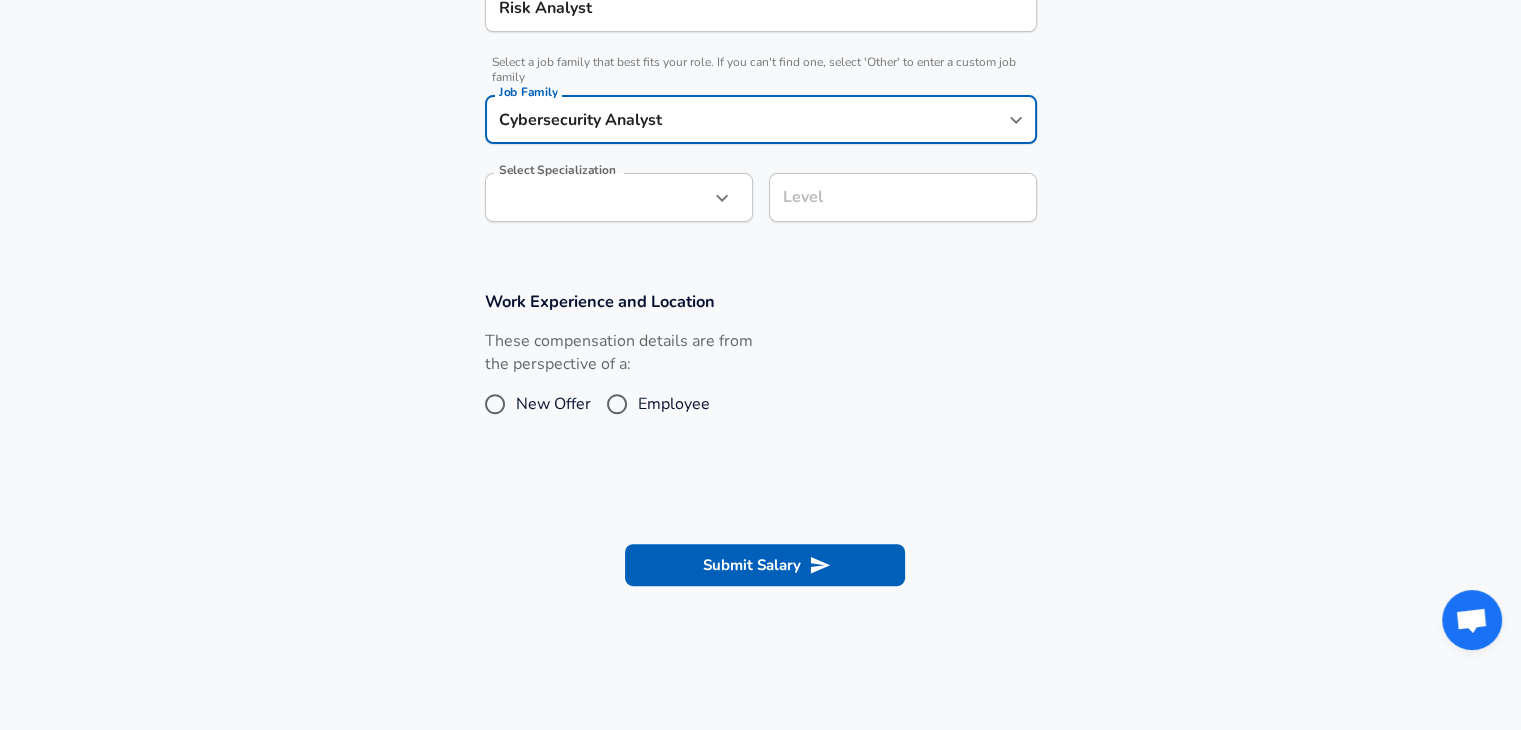 scroll, scrollTop: 579, scrollLeft: 0, axis: vertical 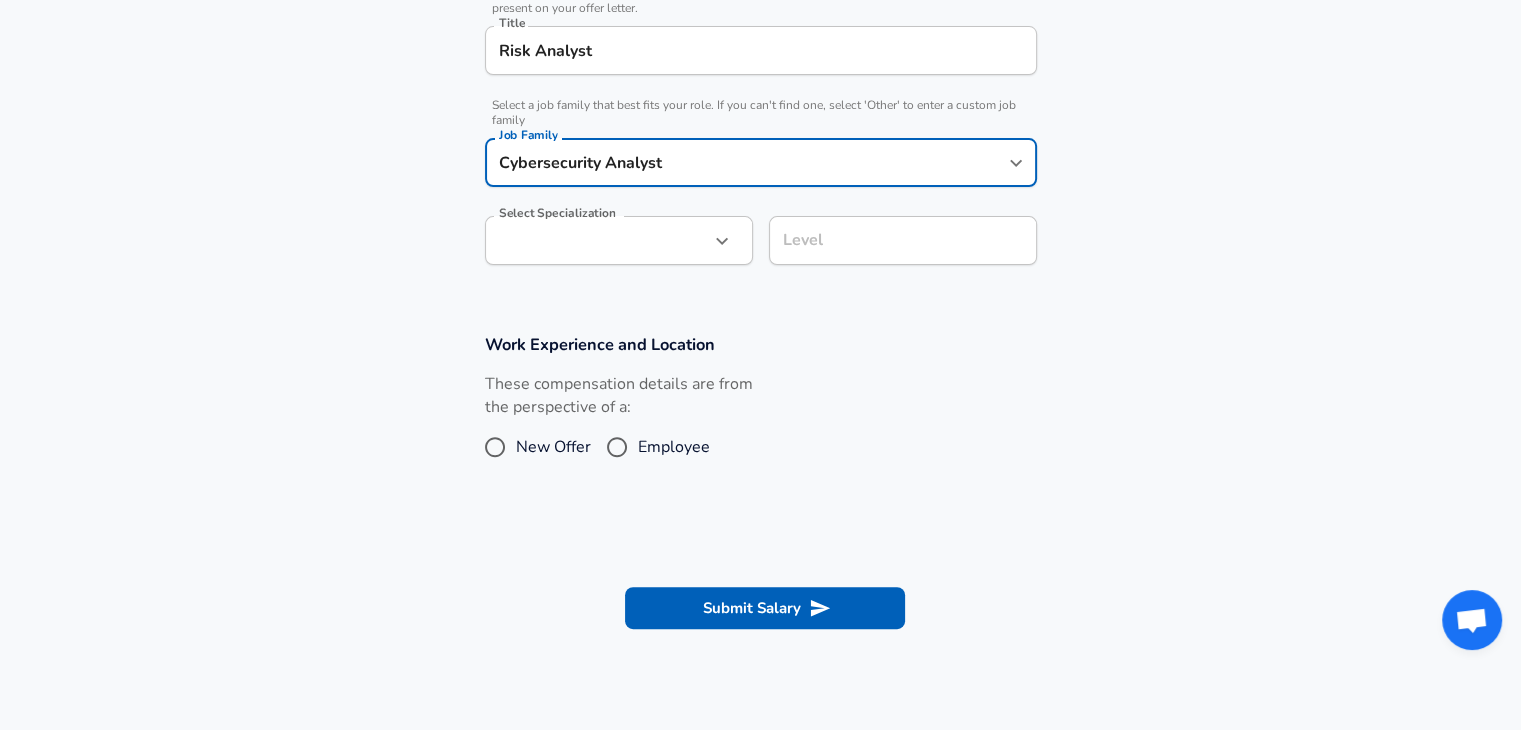 type on "Cybersecurity Analyst" 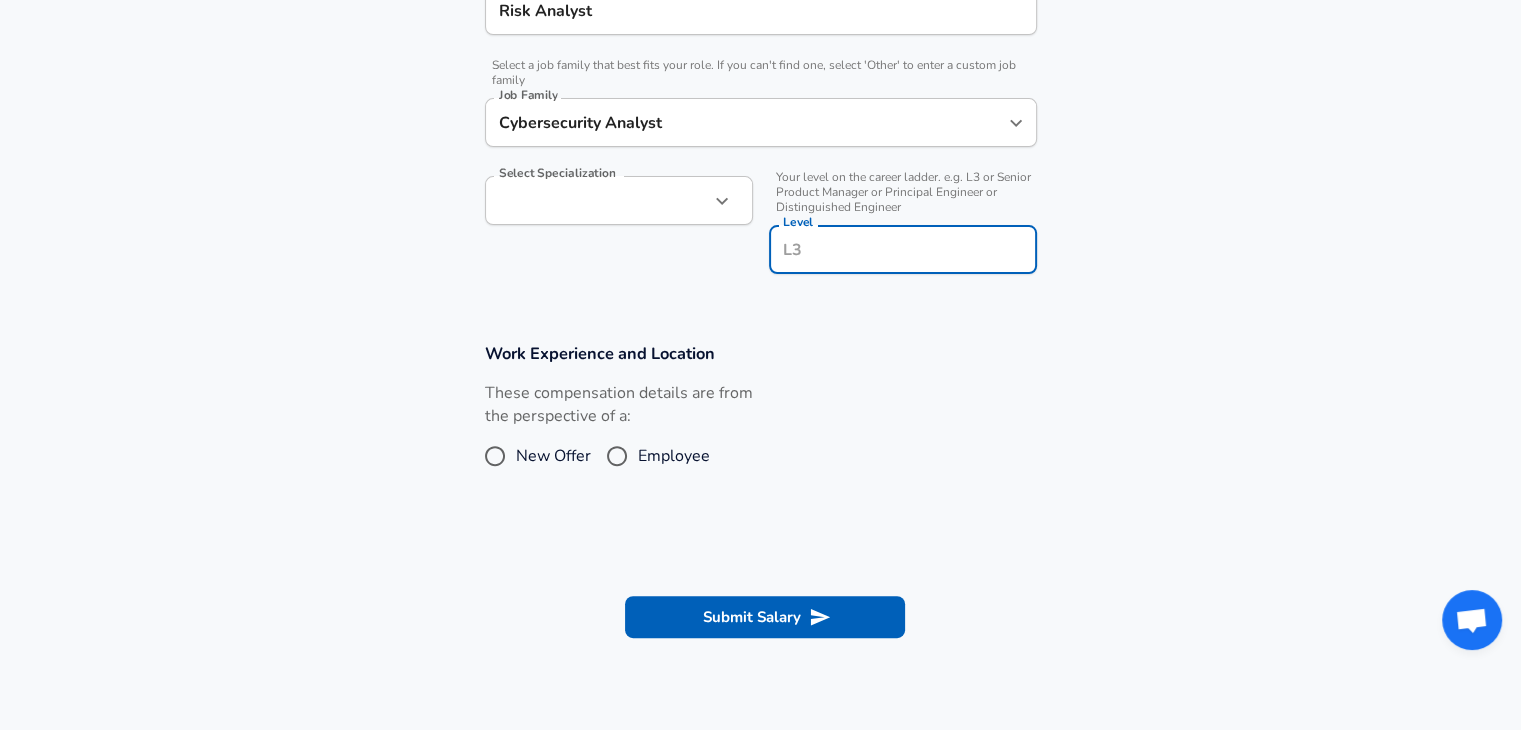 click on "Level" at bounding box center (903, 249) 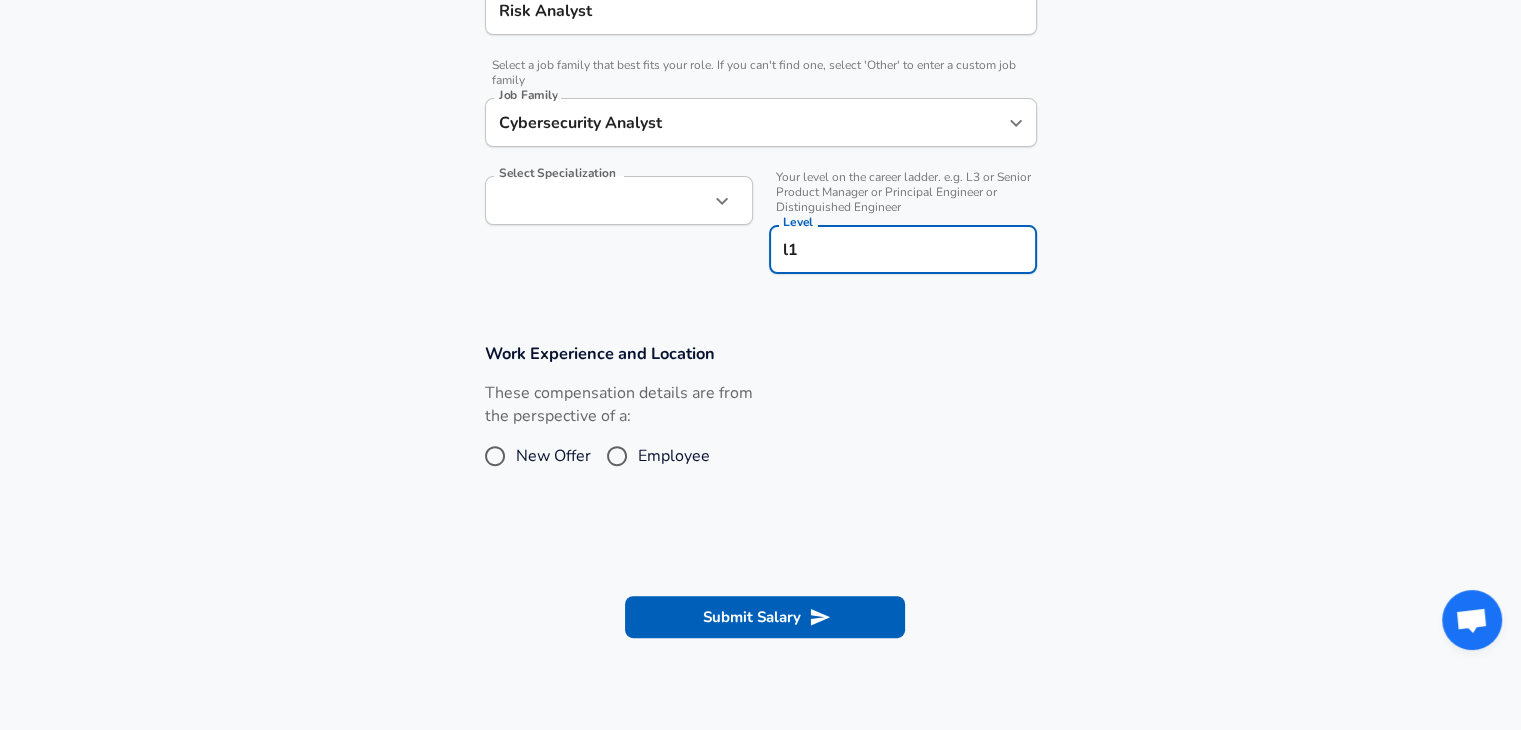 type on "l1" 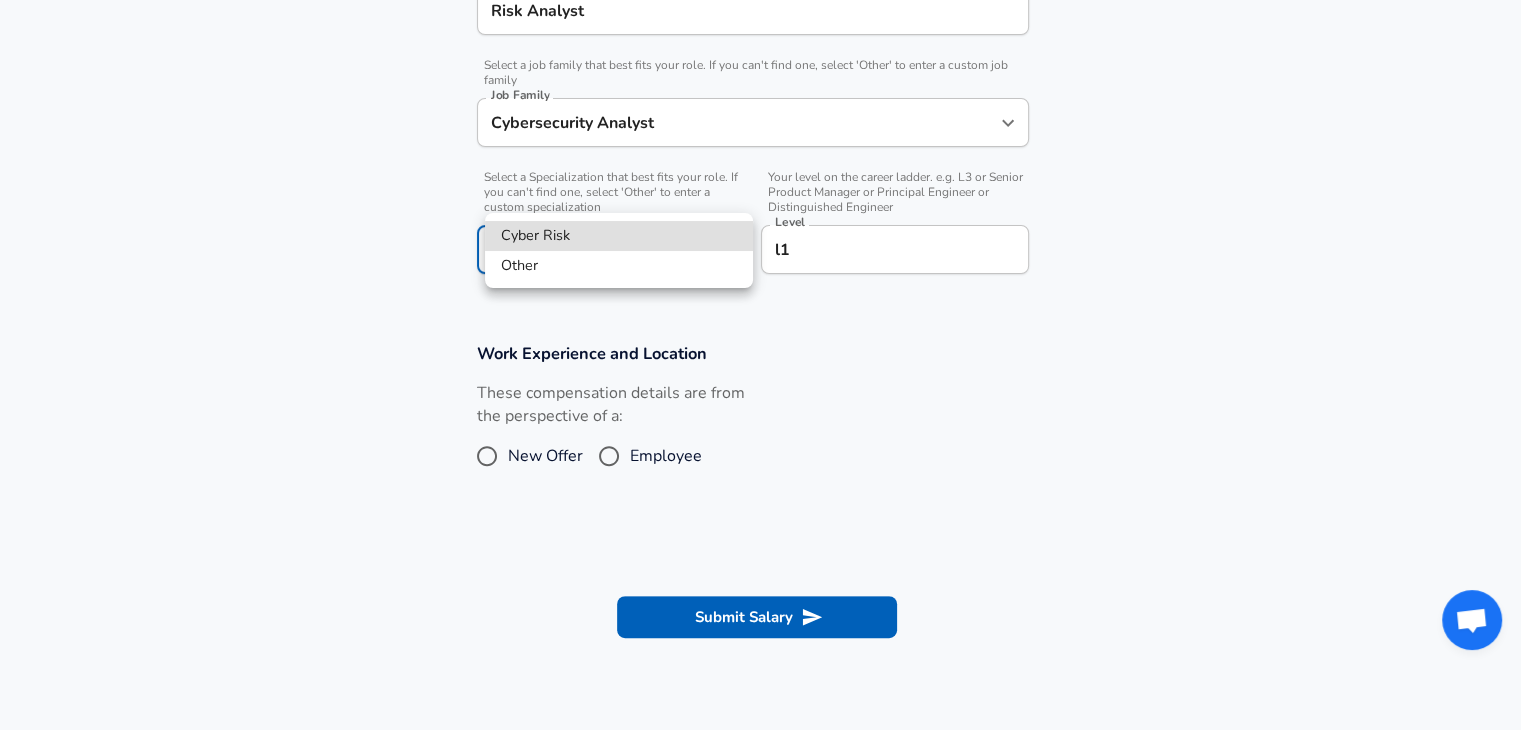scroll, scrollTop: 629, scrollLeft: 0, axis: vertical 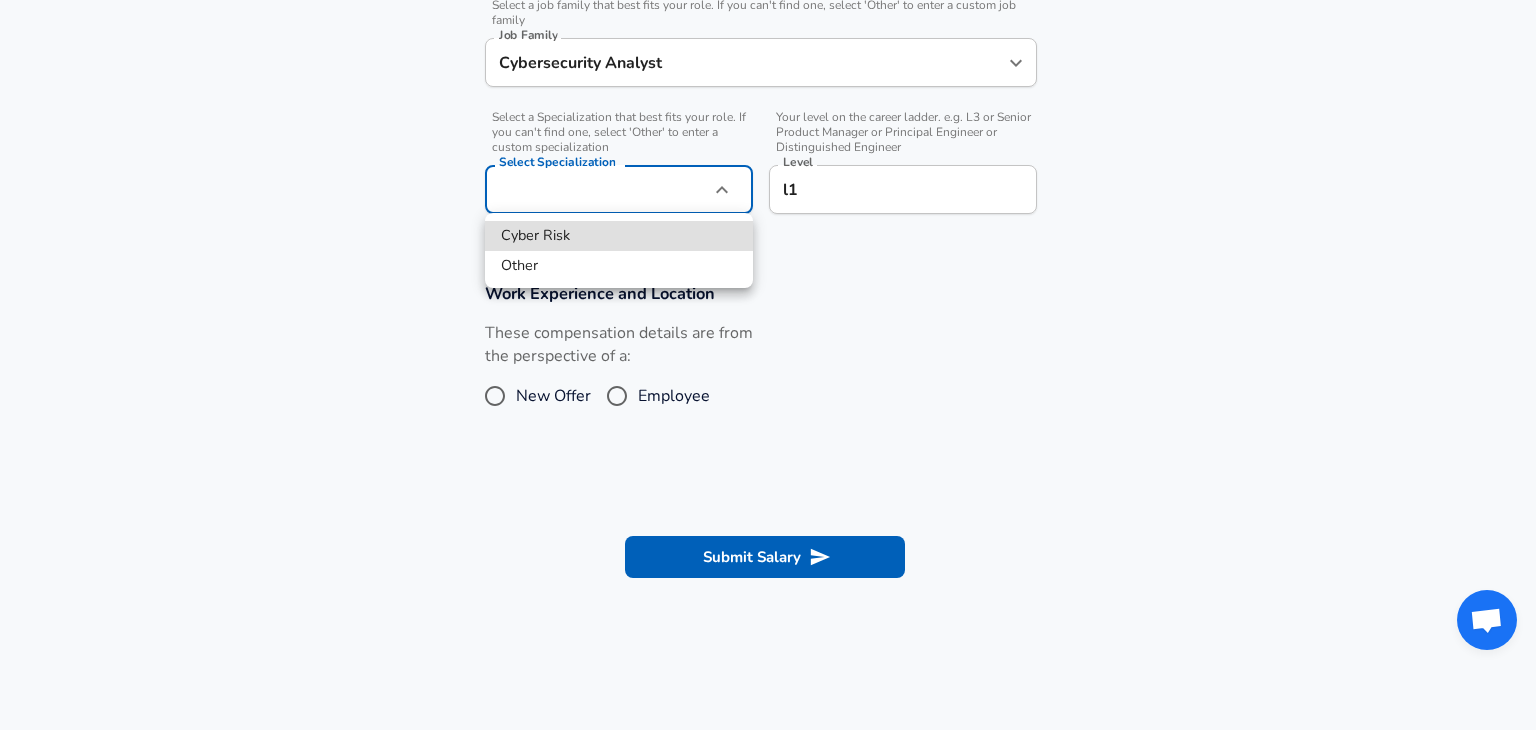 click on "Years at Zania as of Feb 2025" at bounding box center (768, -264) 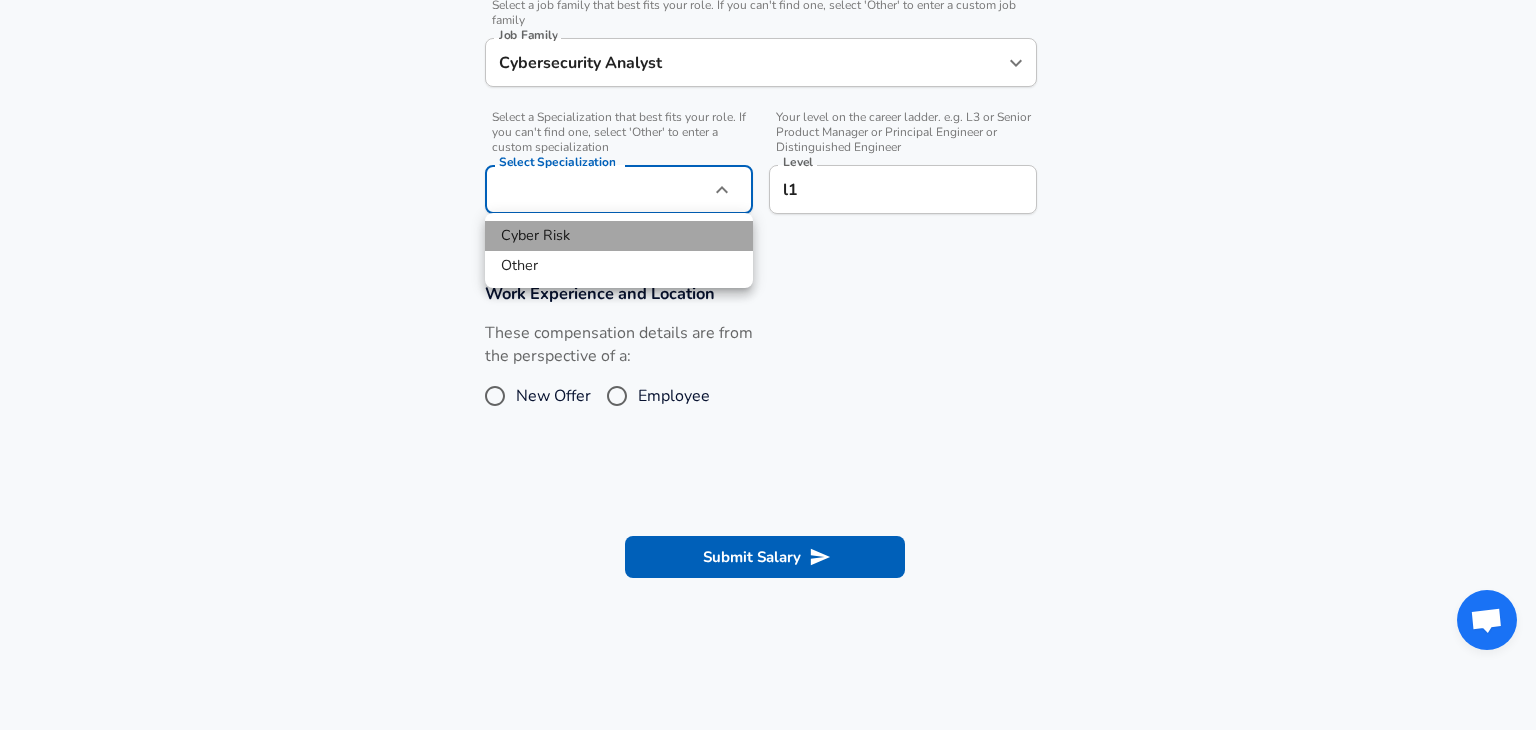 click on "Cyber Risk" at bounding box center [619, 236] 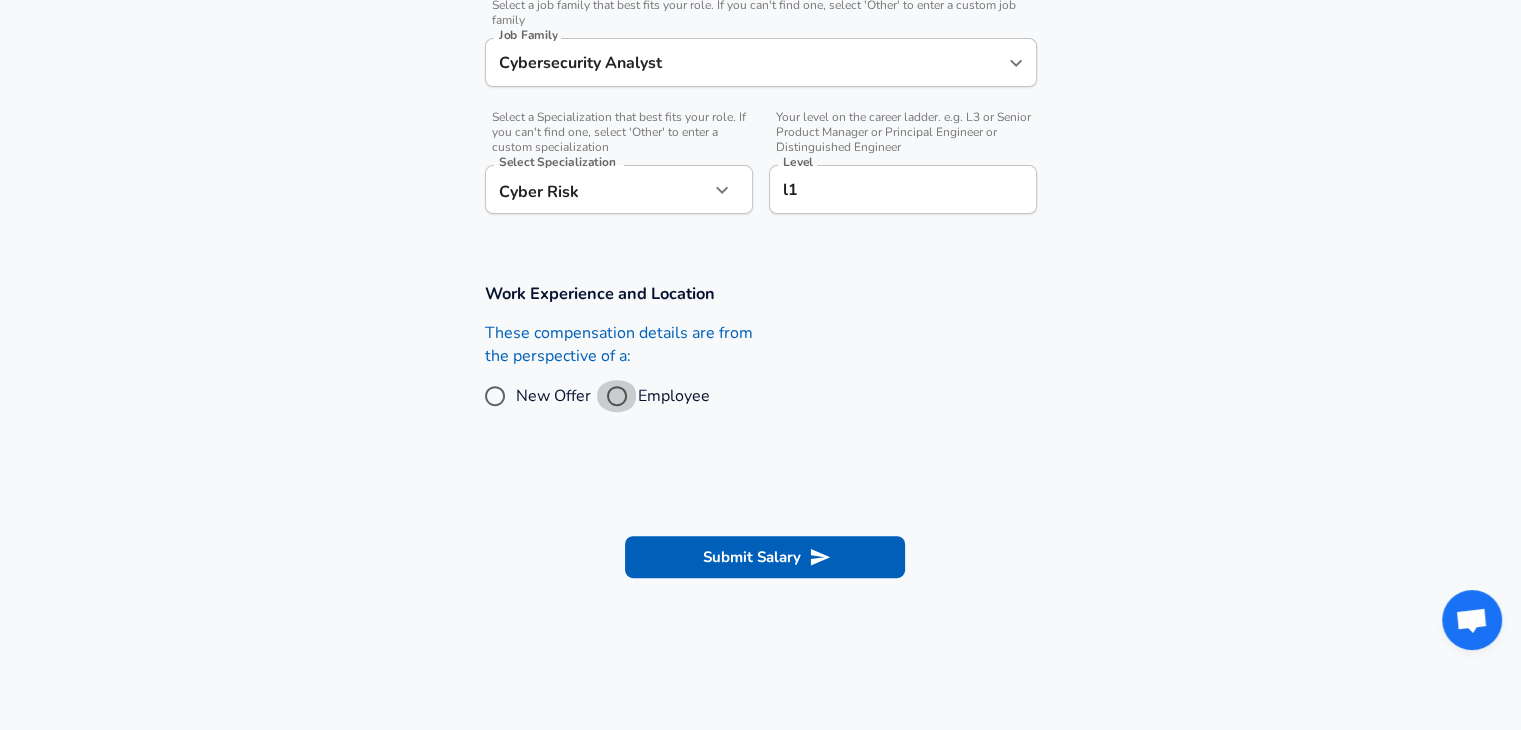 click on "Employee" at bounding box center (617, 396) 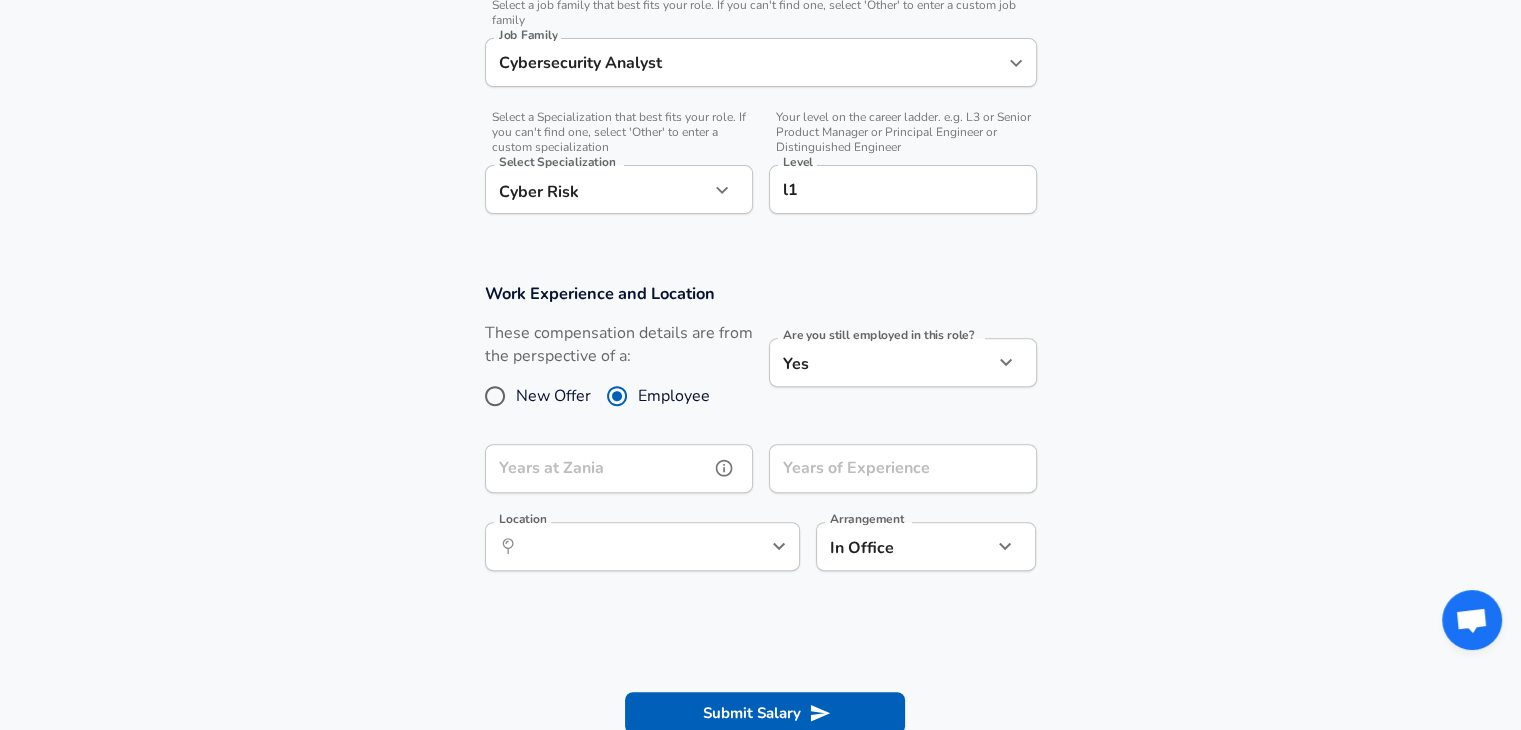 click on "Years at Zania" at bounding box center (597, 468) 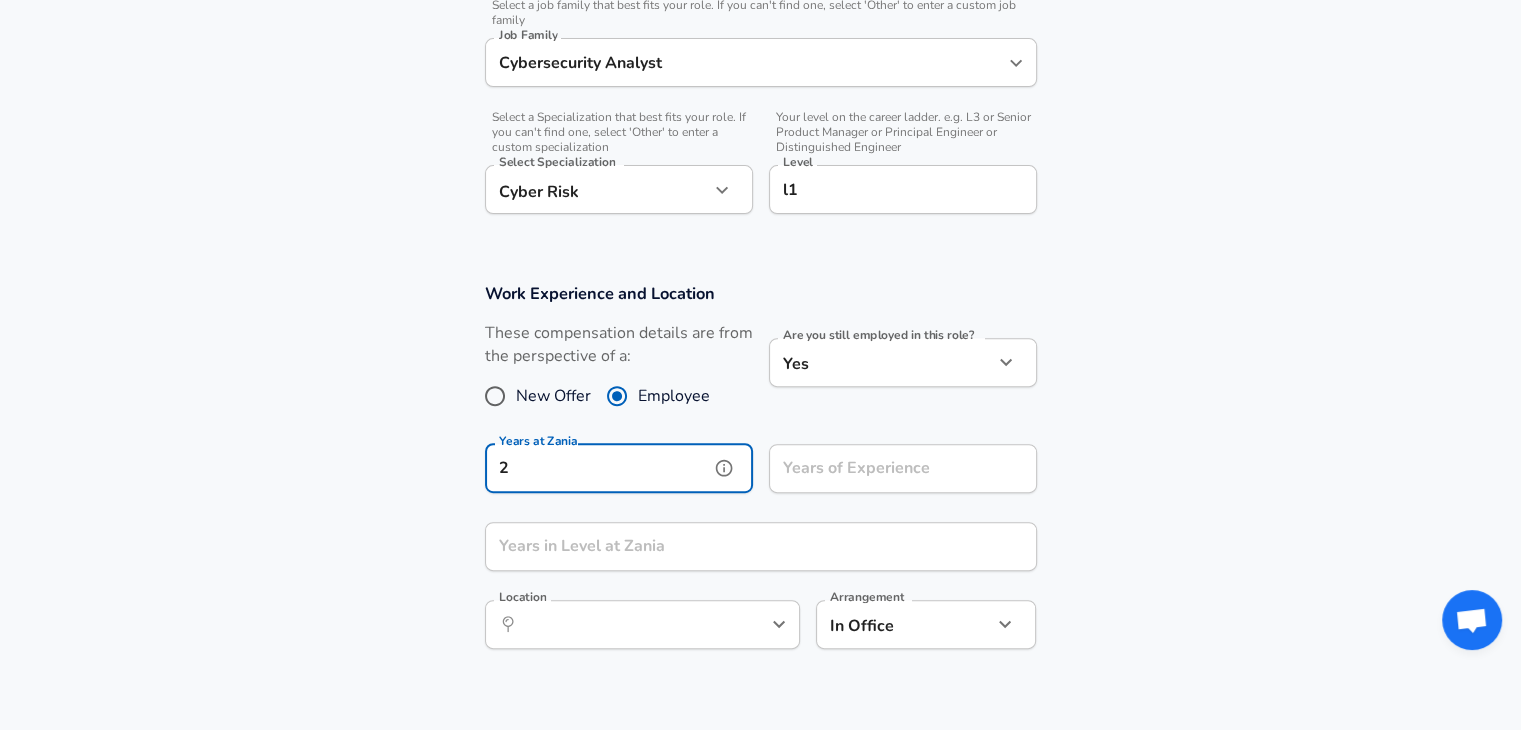 type on "2" 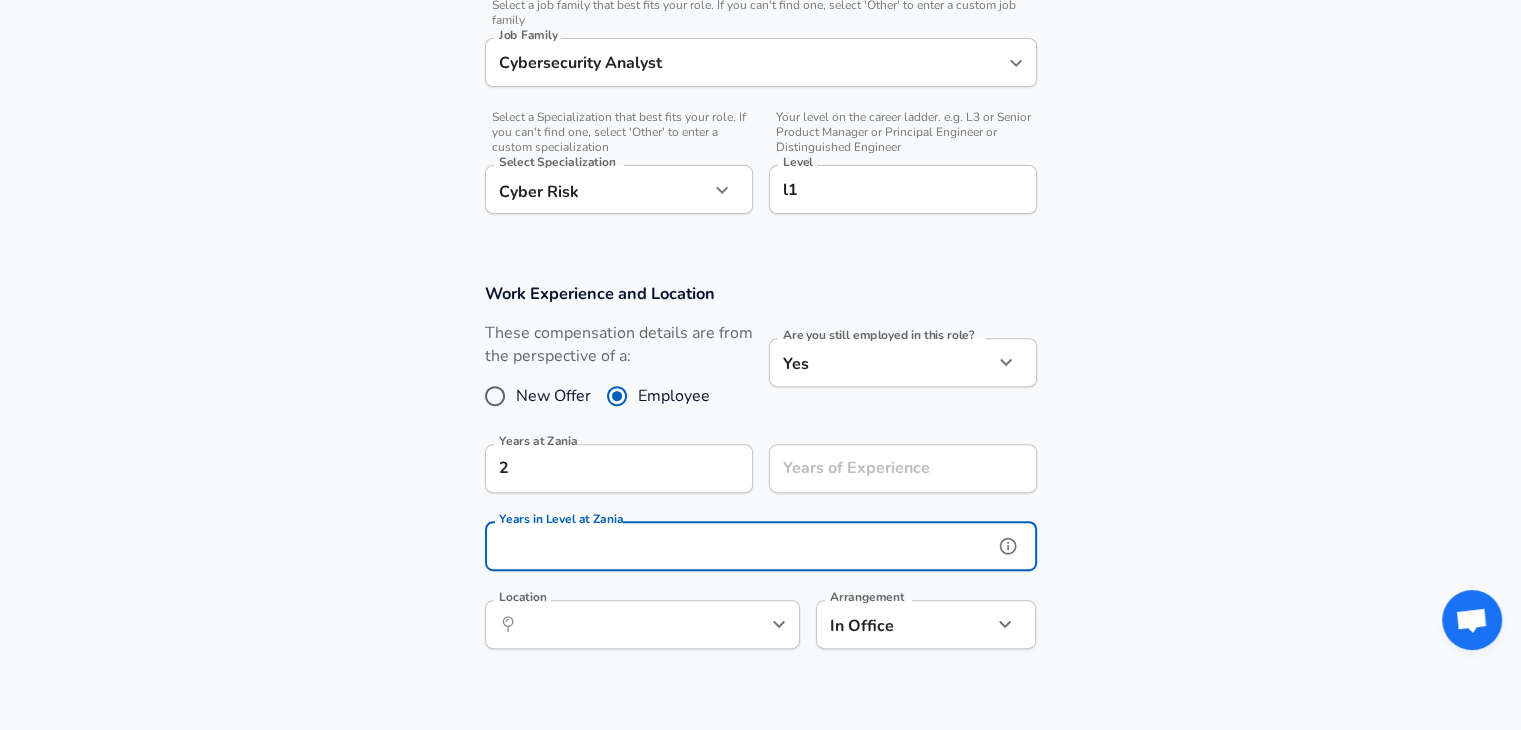 click on "Years in Level at Zania" at bounding box center (739, 546) 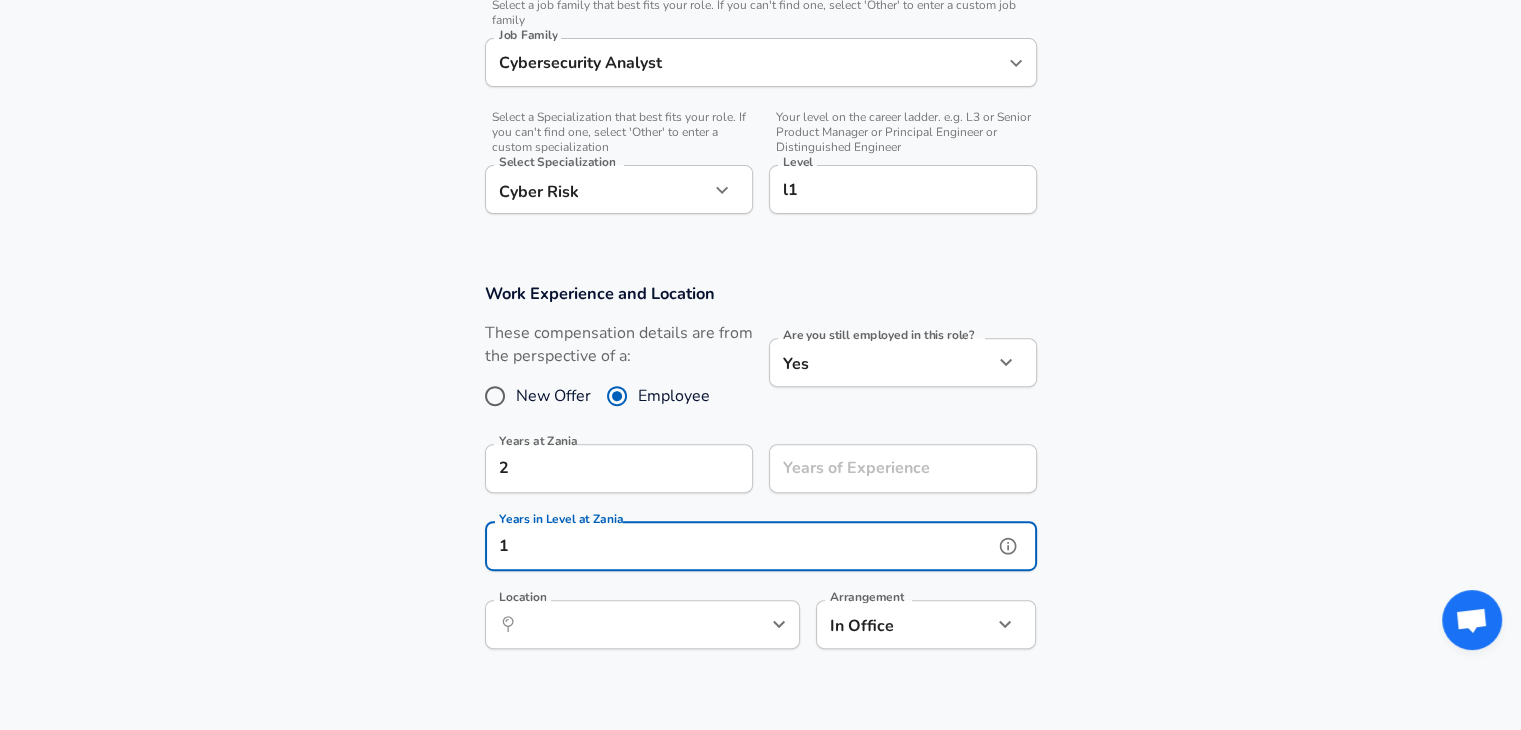 type on "1" 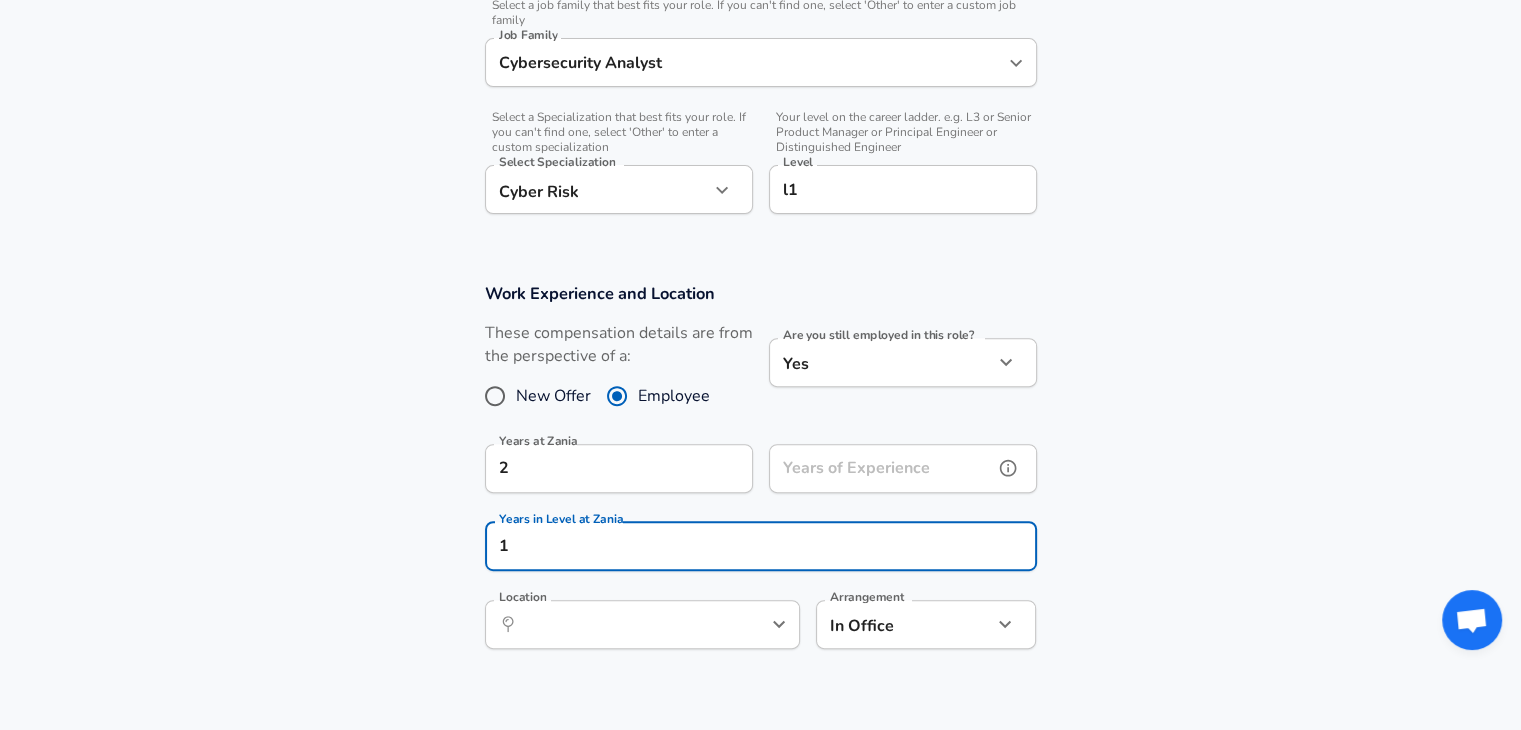 click on "Years of Experience" at bounding box center [881, 468] 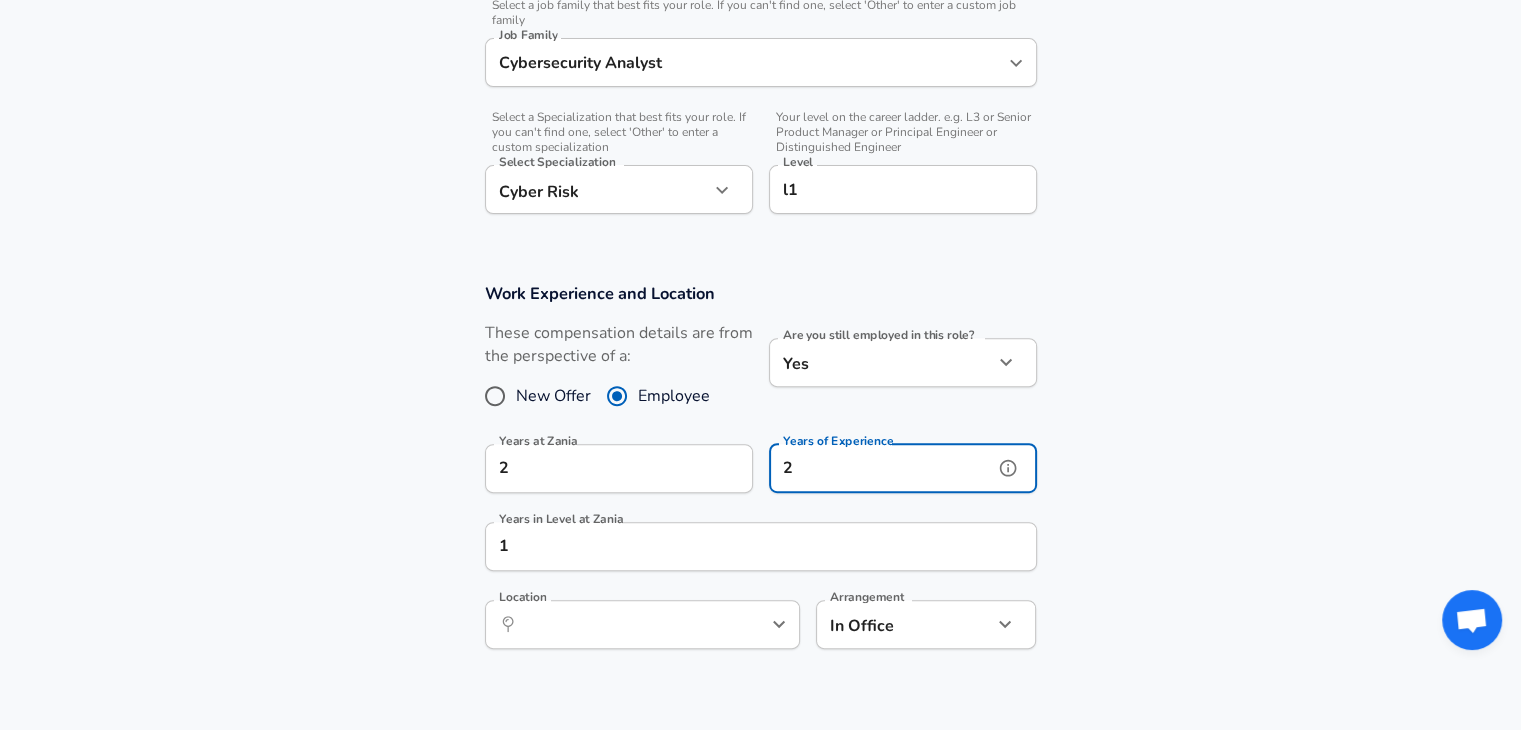 type on "2" 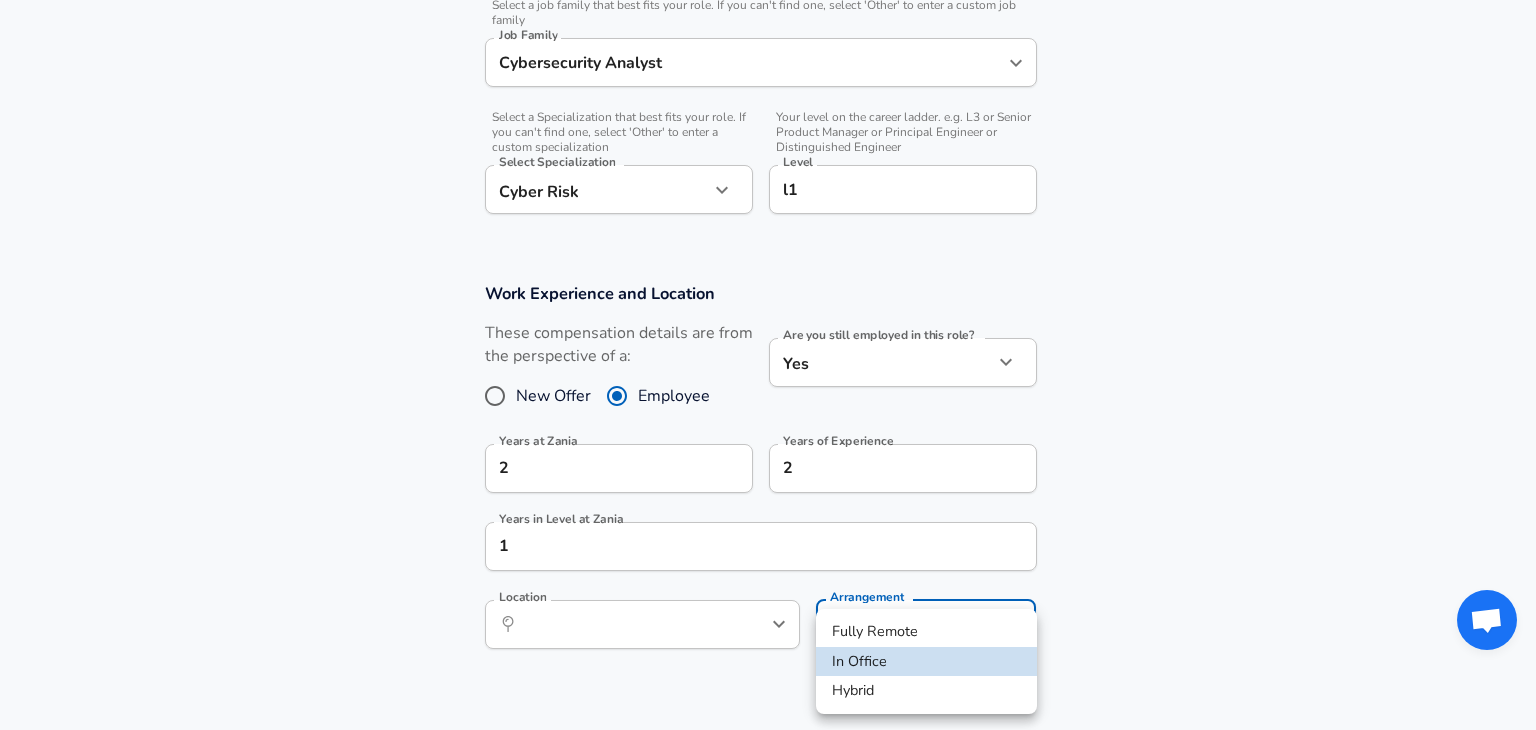 click on "Restart Add Your Salary Upload your offer letter   to verify your submission Enhance Privacy and Anonymity No Automatically hides specific fields until there are enough submissions to safely display the full details.   More Details Based on your submission and the data points that we have already collected, we will automatically hide and anonymize specific fields if there aren't enough data points to remain sufficiently anonymous. Company & Title Information   Enter the company you received your offer from Company Zania Company   Select the title that closest resembles your official title. This should be similar to the title that was present on your offer letter. Title Risk Analyst Title   Select a job family that best fits your role. If you can't find one, select 'Other' to enter a custom job family Job Family Cybersecurity Analyst Job Family   Select a Specialization that best fits your role. If you can't find one, select 'Other' to enter a custom specialization Select Specialization Cyber Risk Cyber Risk" at bounding box center (768, -264) 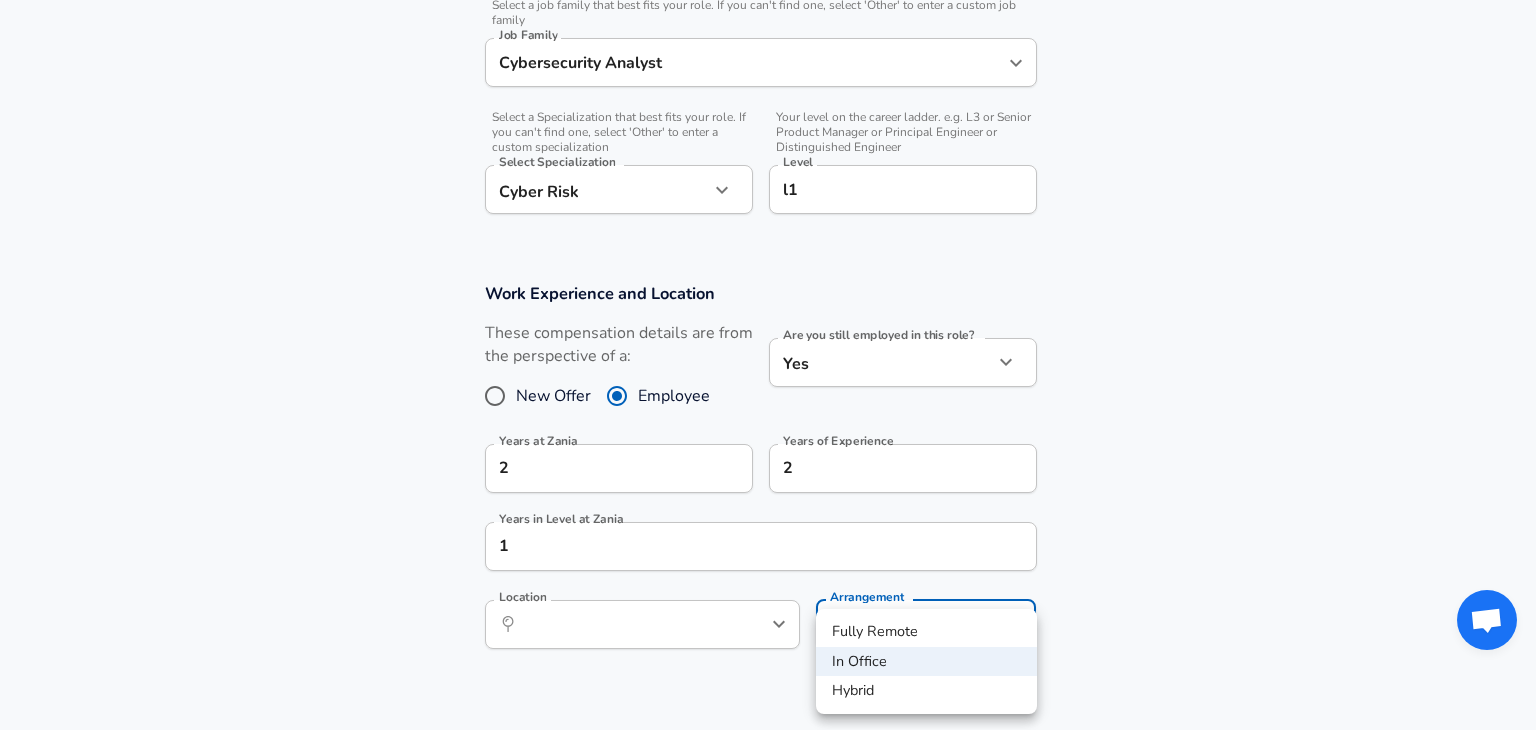 click at bounding box center [768, 365] 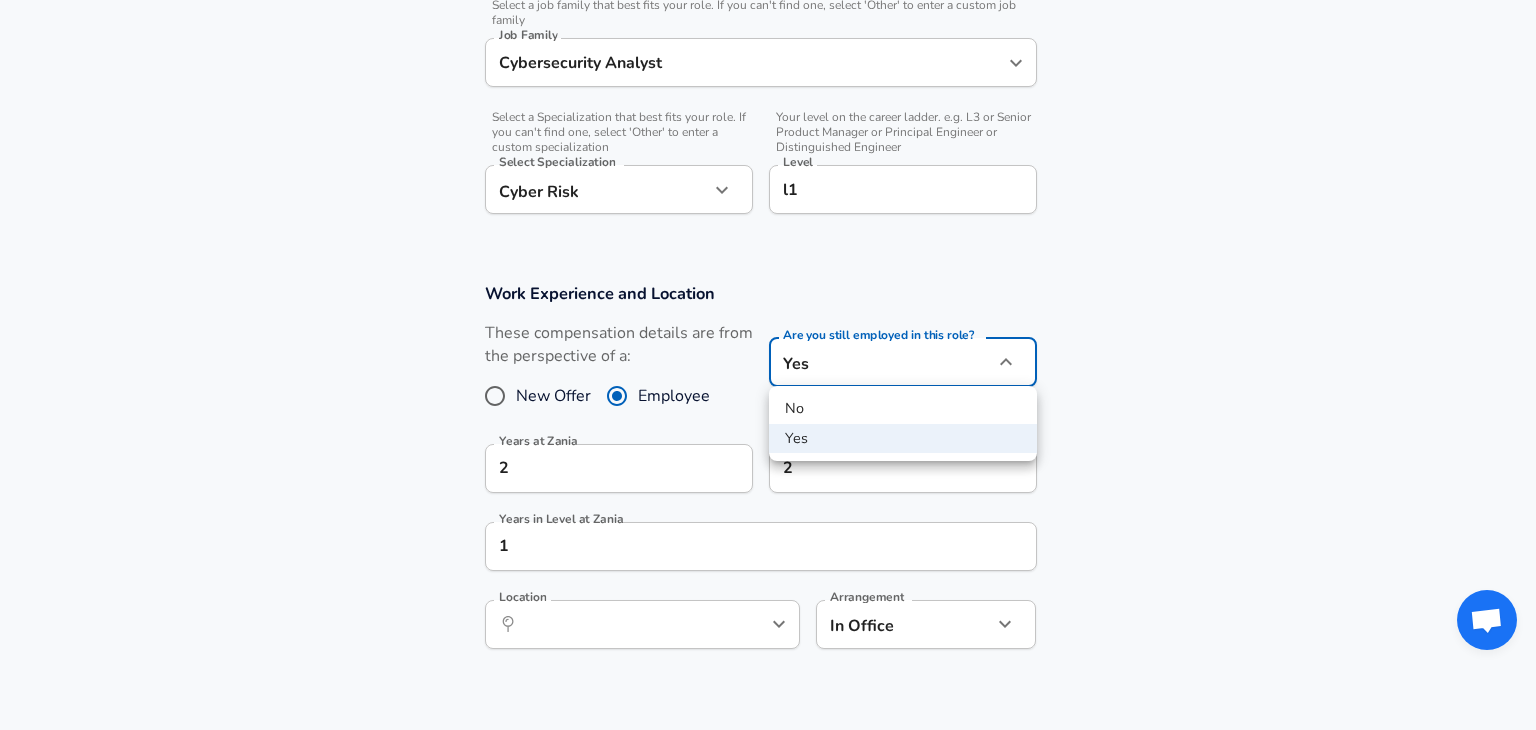 click on "Restart Add Your Salary Upload your offer letter   to verify your submission Enhance Privacy and Anonymity No Automatically hides specific fields until there are enough submissions to safely display the full details.   More Details Based on your submission and the data points that we have already collected, we will automatically hide and anonymize specific fields if there aren't enough data points to remain sufficiently anonymous. Company & Title Information   Enter the company you received your offer from Company Zania Company   Select the title that closest resembles your official title. This should be similar to the title that was present on your offer letter. Title Risk Analyst Title   Select a job family that best fits your role. If you can't find one, select 'Other' to enter a custom job family Job Family Cybersecurity Analyst Job Family   Select a Specialization that best fits your role. If you can't find one, select 'Other' to enter a custom specialization Select Specialization Cyber Risk Cyber Risk" at bounding box center [768, -264] 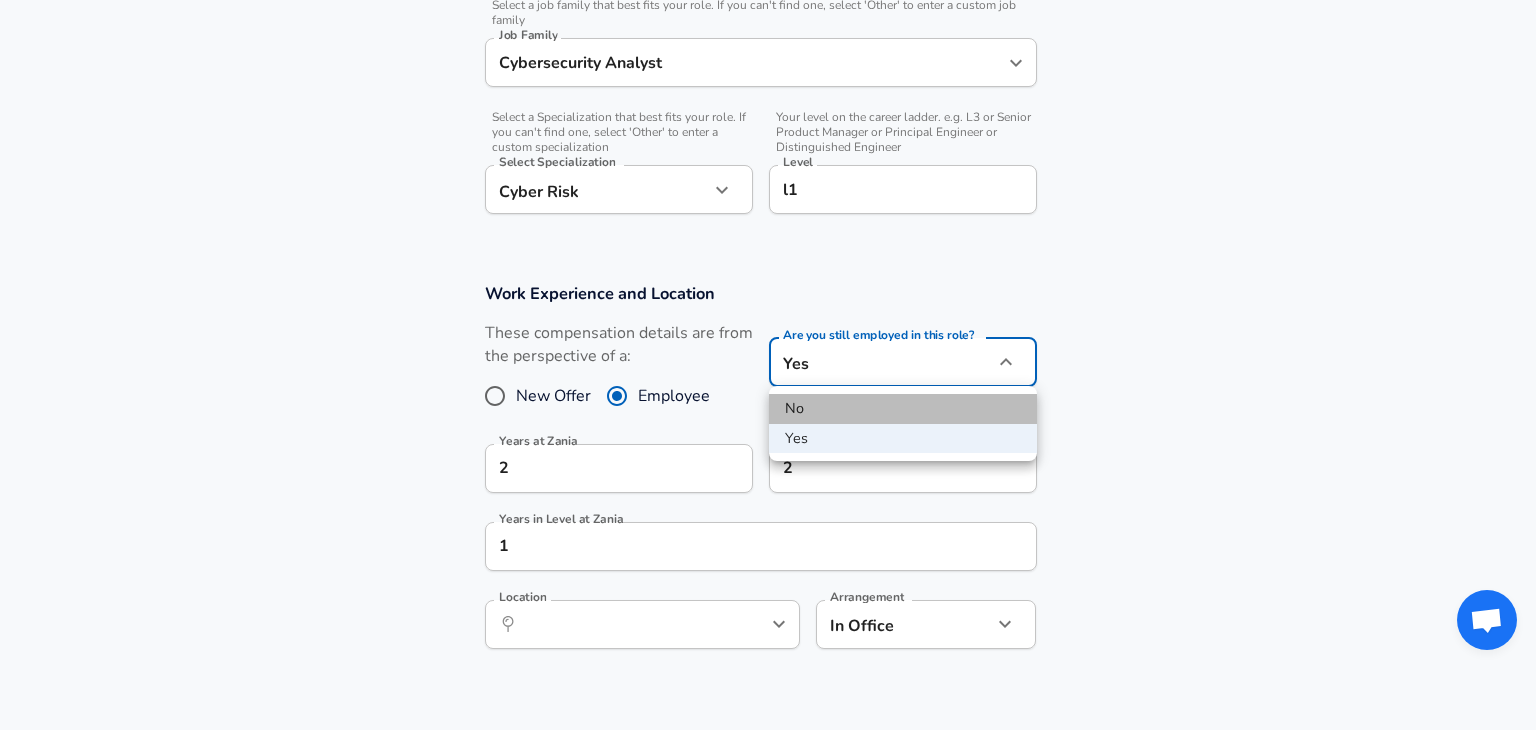 click on "No" at bounding box center [903, 409] 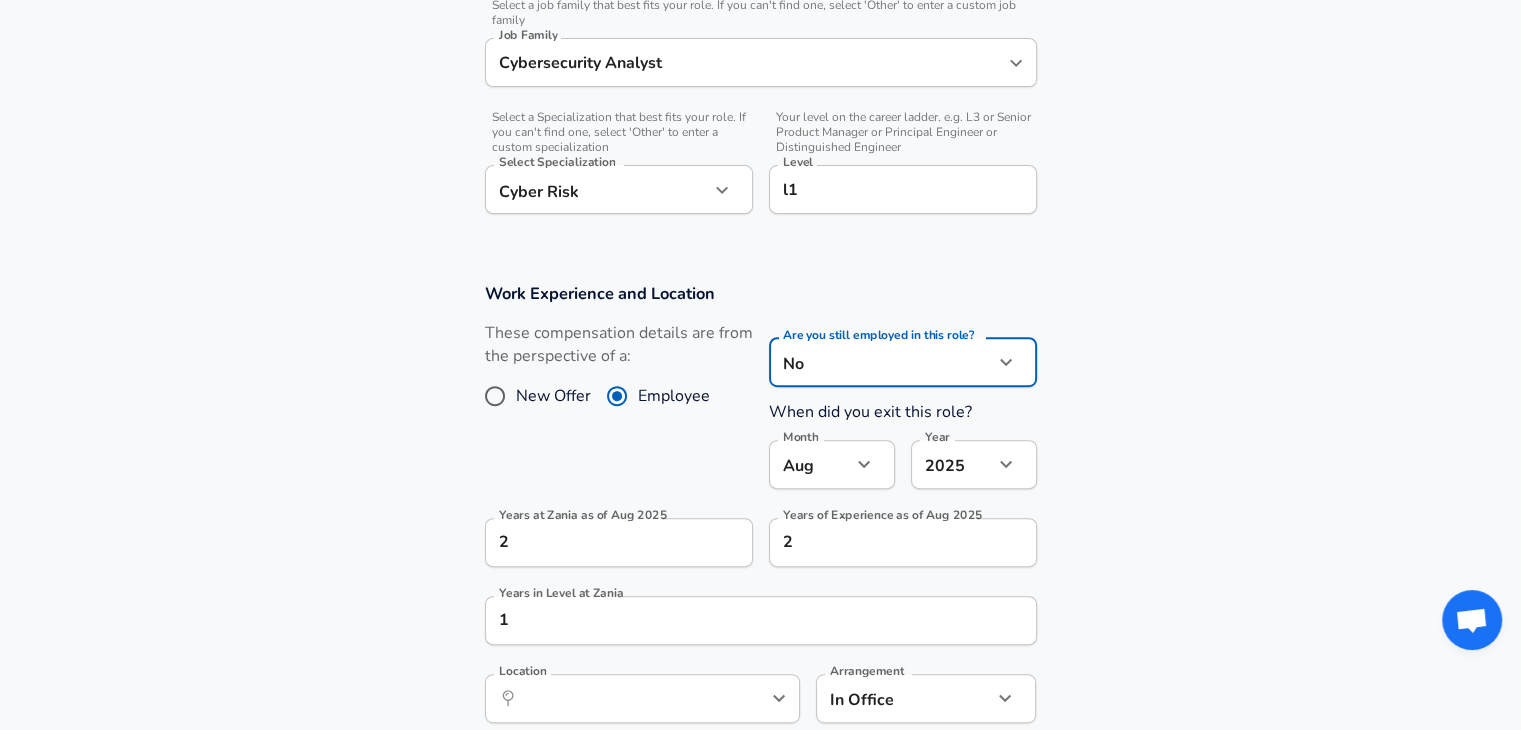 click 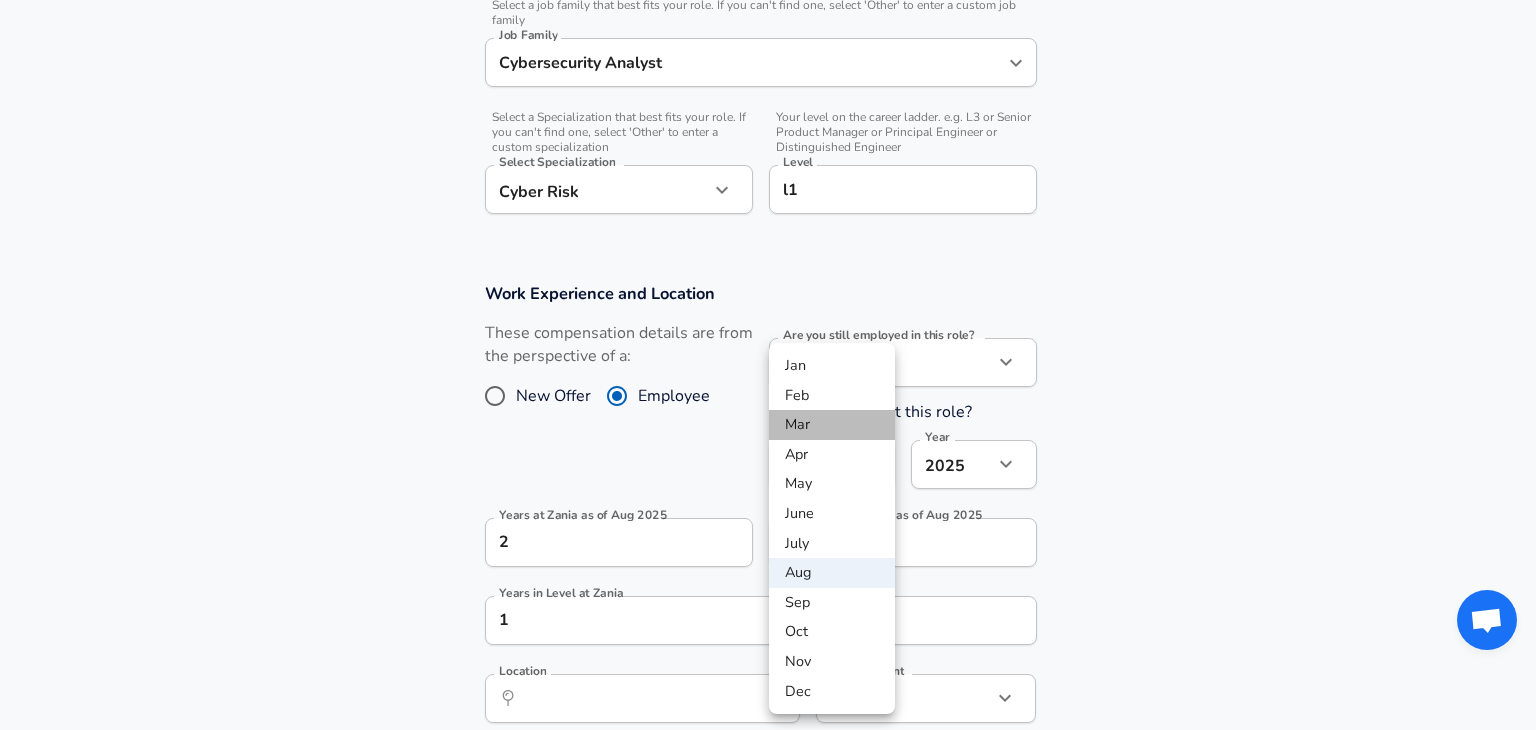 click on "Jan Feb Mar Apr May June July Aug Sep Oct Nov Dec" at bounding box center [832, 528] 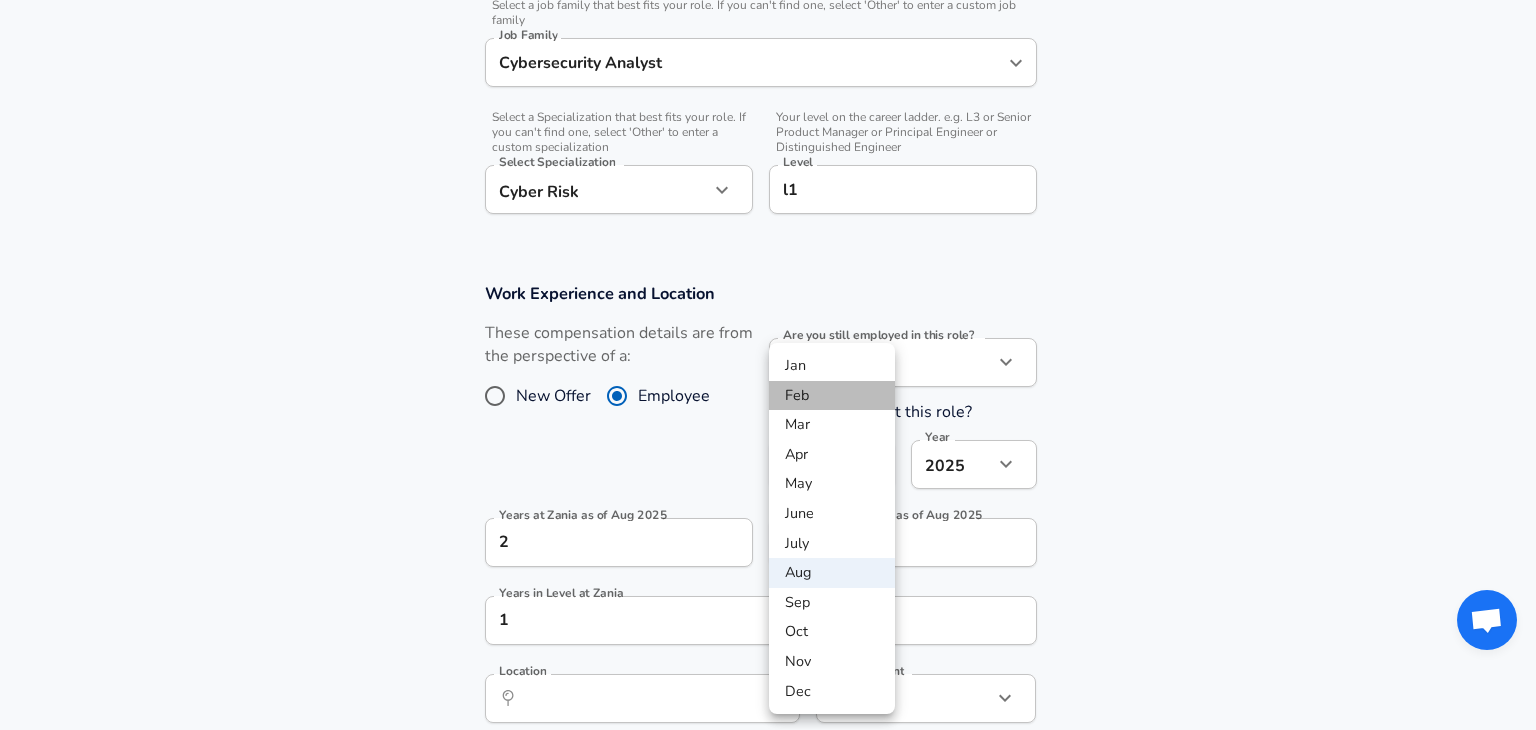 click on "Feb" at bounding box center [832, 396] 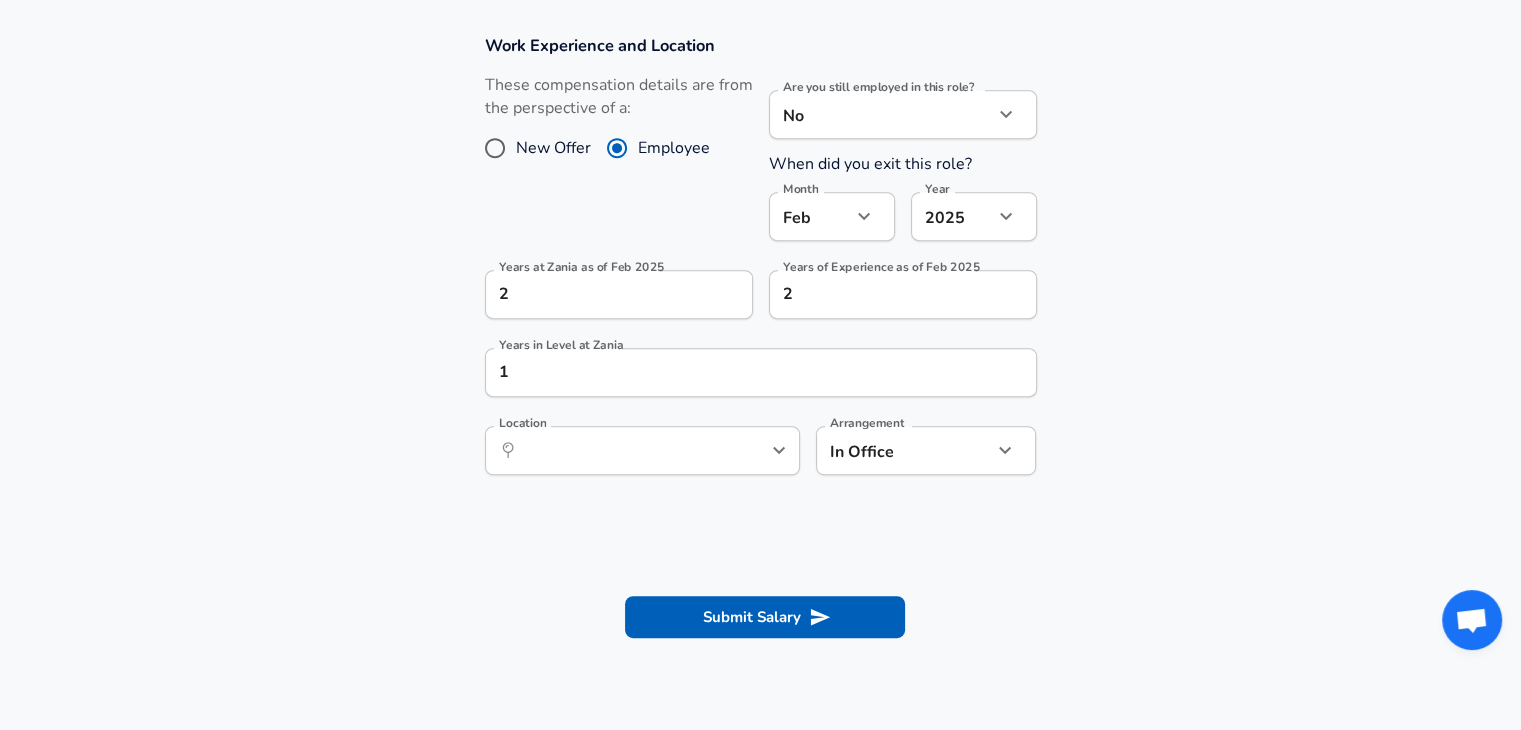 scroll, scrollTop: 896, scrollLeft: 0, axis: vertical 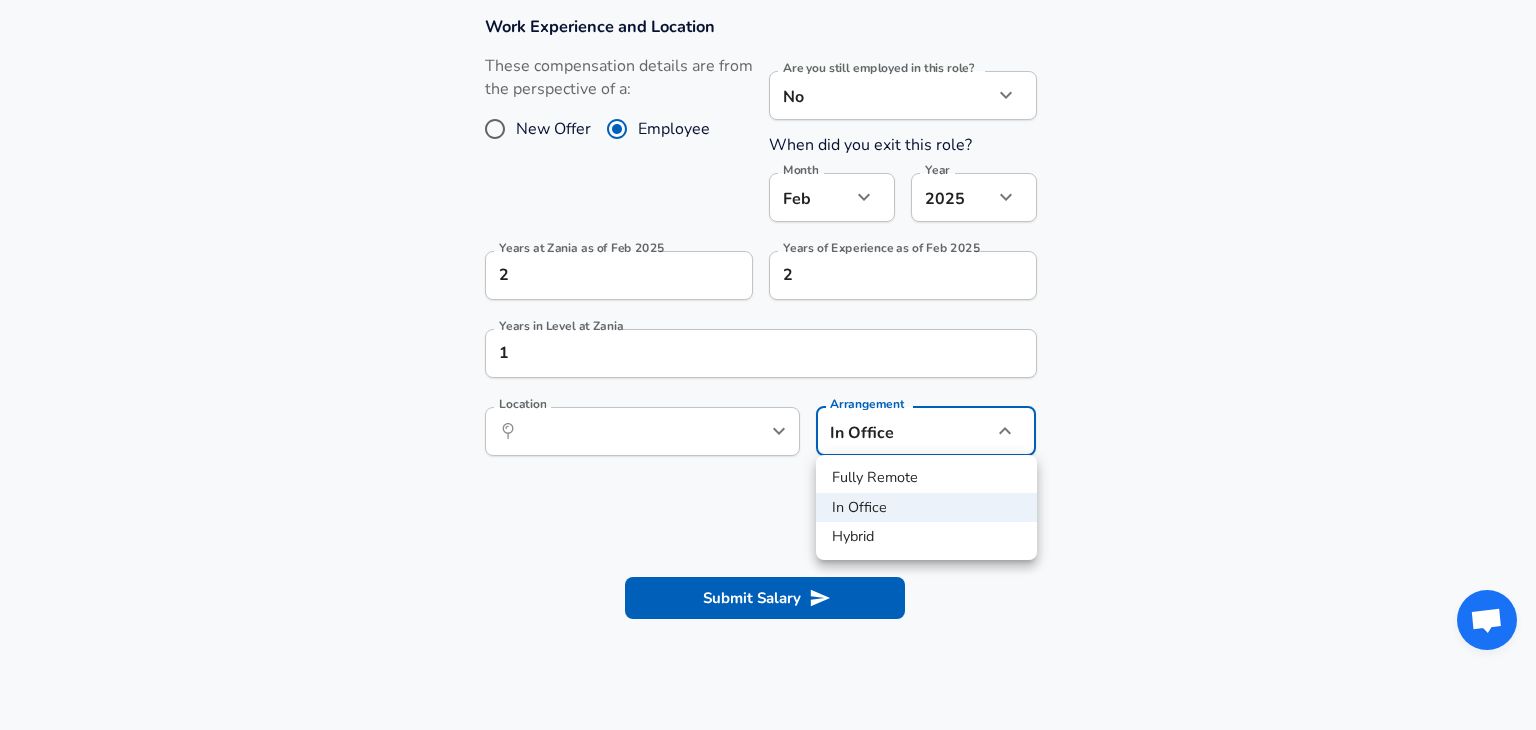 click on "Restart Add Your Salary Upload your offer letter   to verify your submission Enhance Privacy and Anonymity No Automatically hides specific fields until there are enough submissions to safely display the full details.   More Details Based on your submission and the data points that we have already collected, we will automatically hide and anonymize specific fields if there aren't enough data points to remain sufficiently anonymous. Company & Title Information   Enter the company you received your offer from Company Zania Company   Select the title that closest resembles your official title. This should be similar to the title that was present on your offer letter. Title Risk Analyst Title   Select a job family that best fits your role. If you can't find one, select 'Other' to enter a custom job family Job Family Cybersecurity Analyst Job Family   Select a Specialization that best fits your role. If you can't find one, select 'Other' to enter a custom specialization Select Specialization Cyber Risk Cyber Risk" at bounding box center (768, -531) 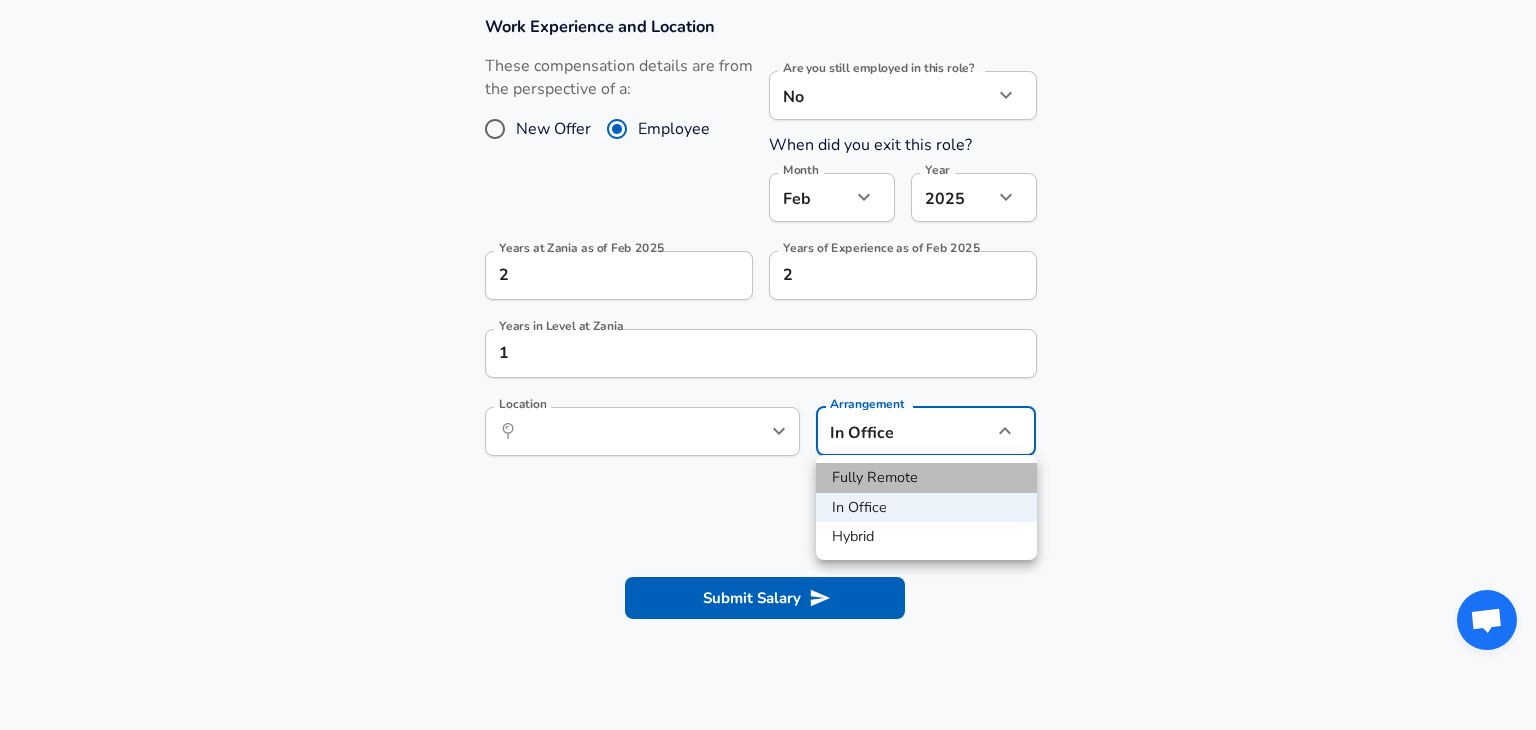 click on "Fully Remote" at bounding box center [926, 478] 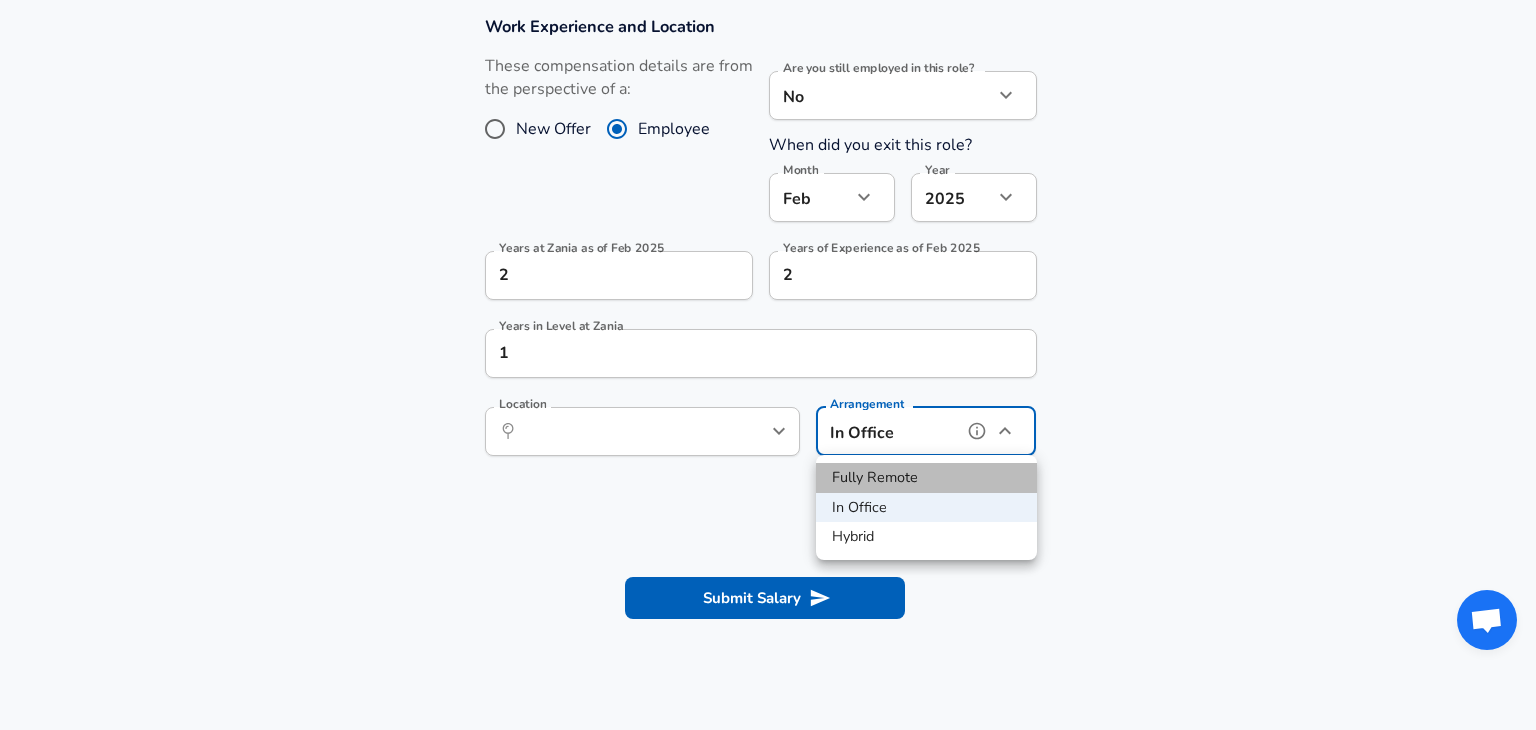 type on "remote" 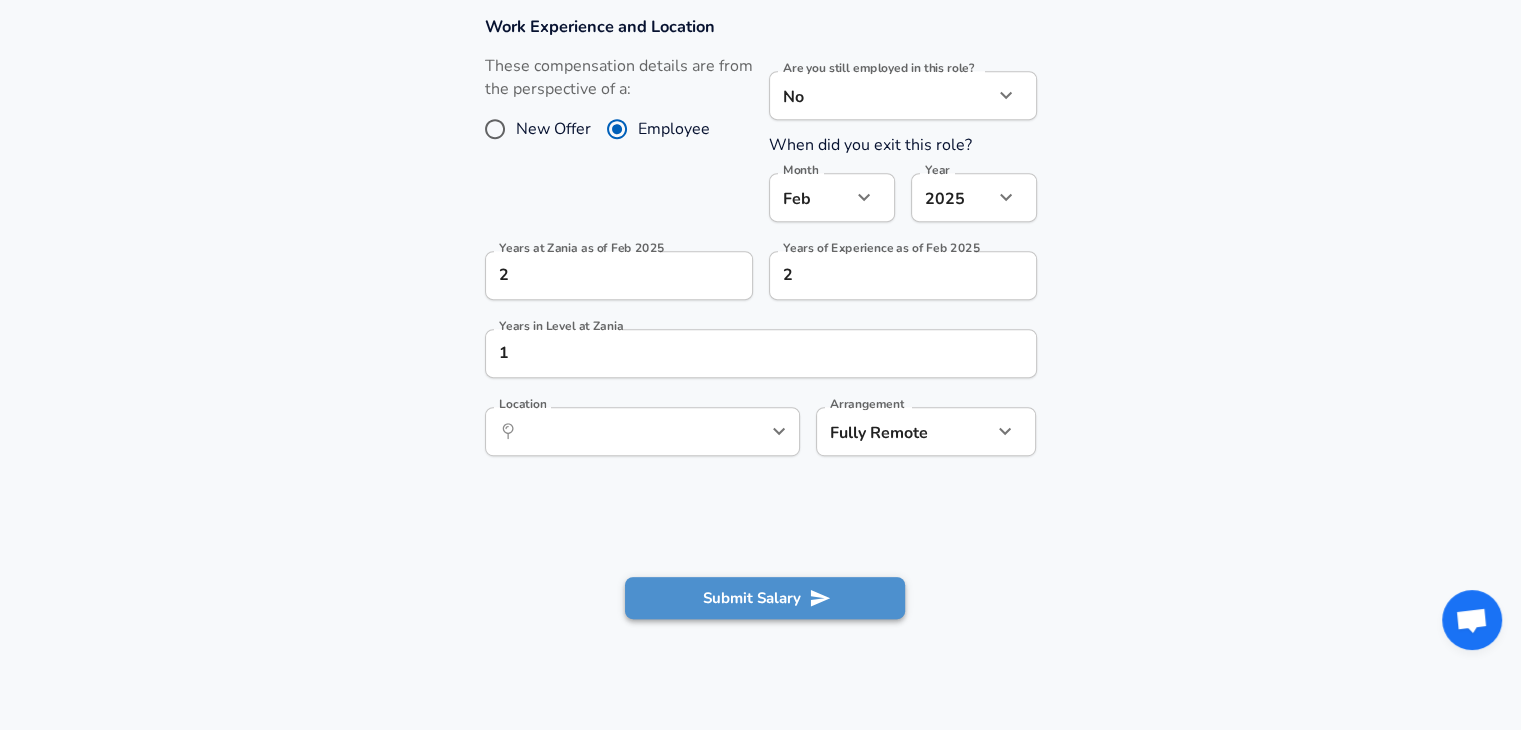 click on "Submit Salary" at bounding box center (765, 598) 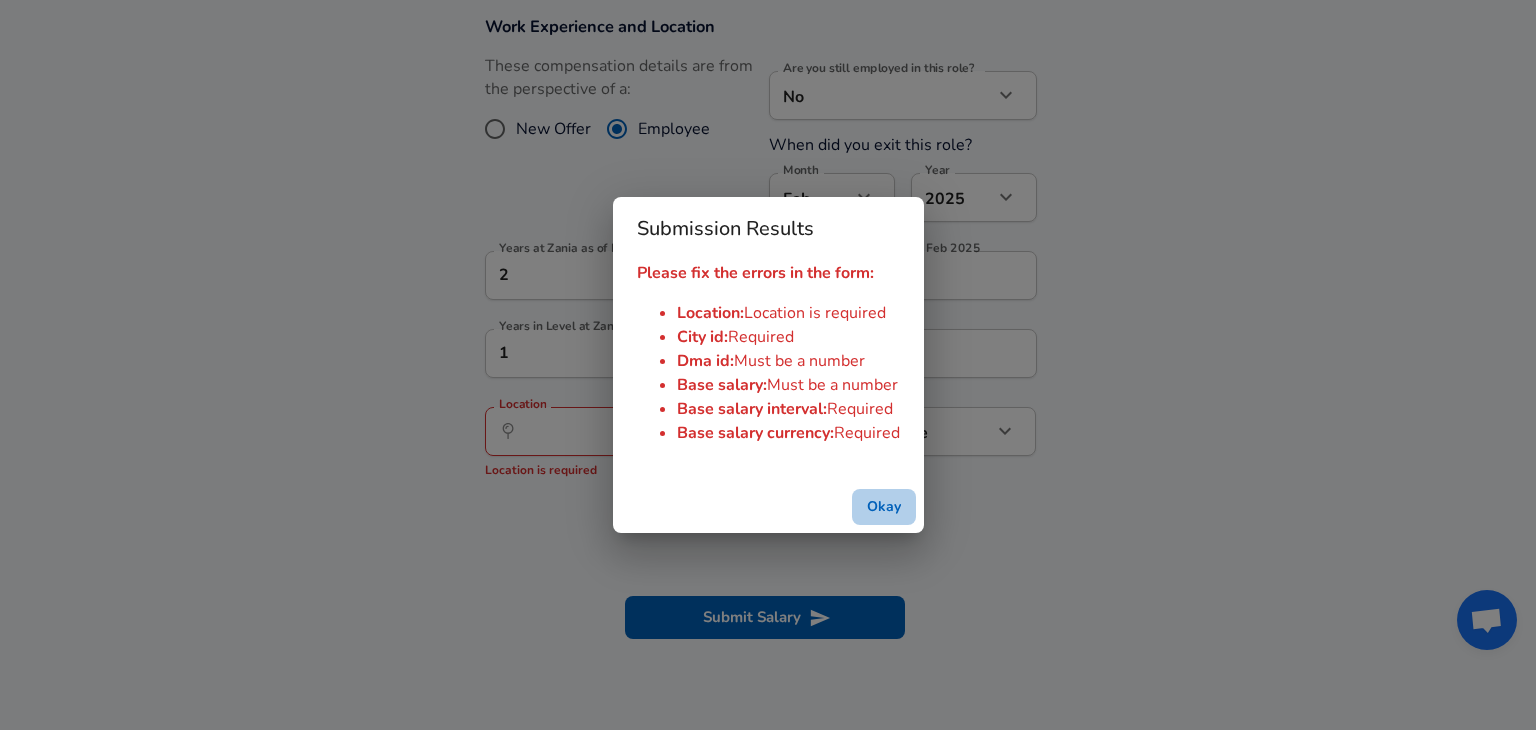 click on "Okay" at bounding box center [884, 507] 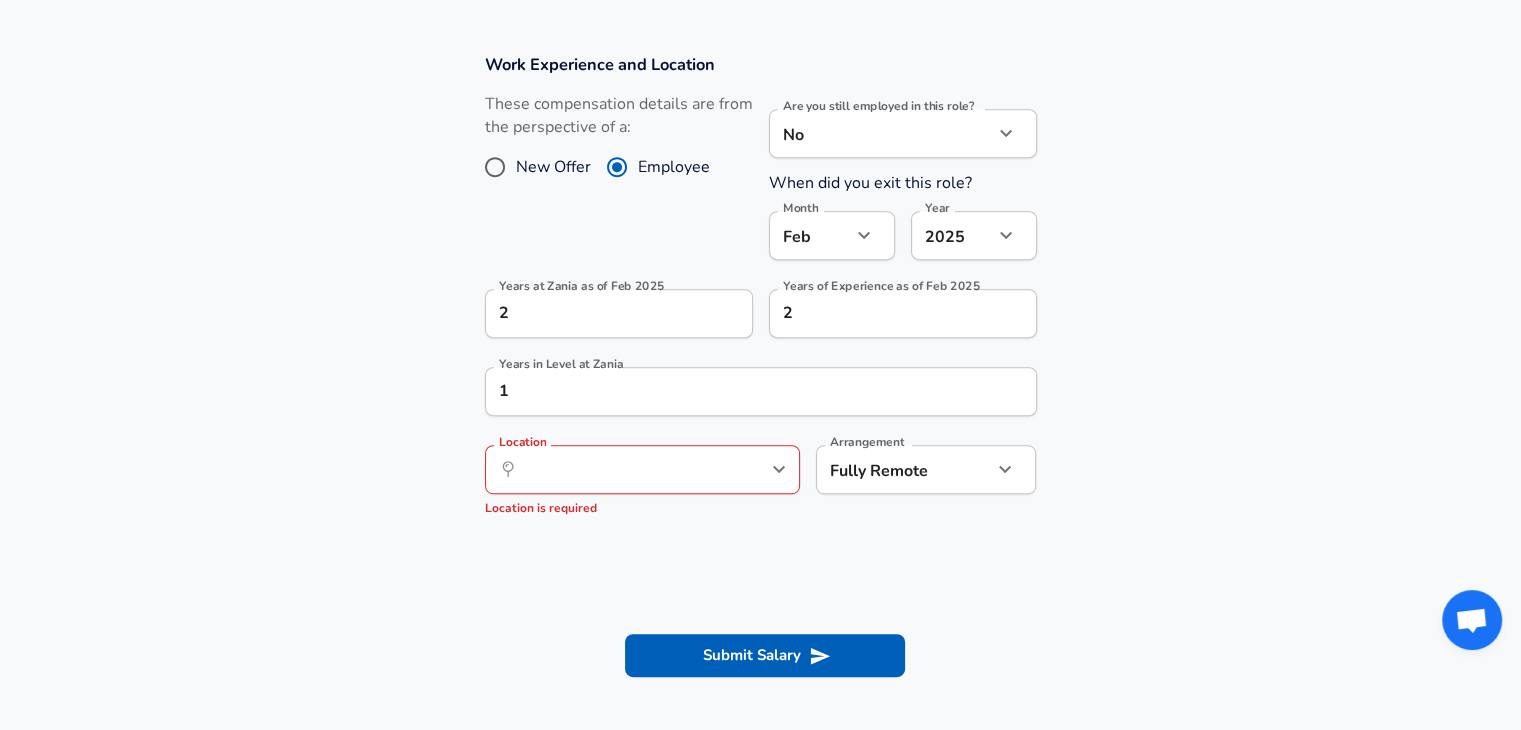 scroll, scrollTop: 868, scrollLeft: 0, axis: vertical 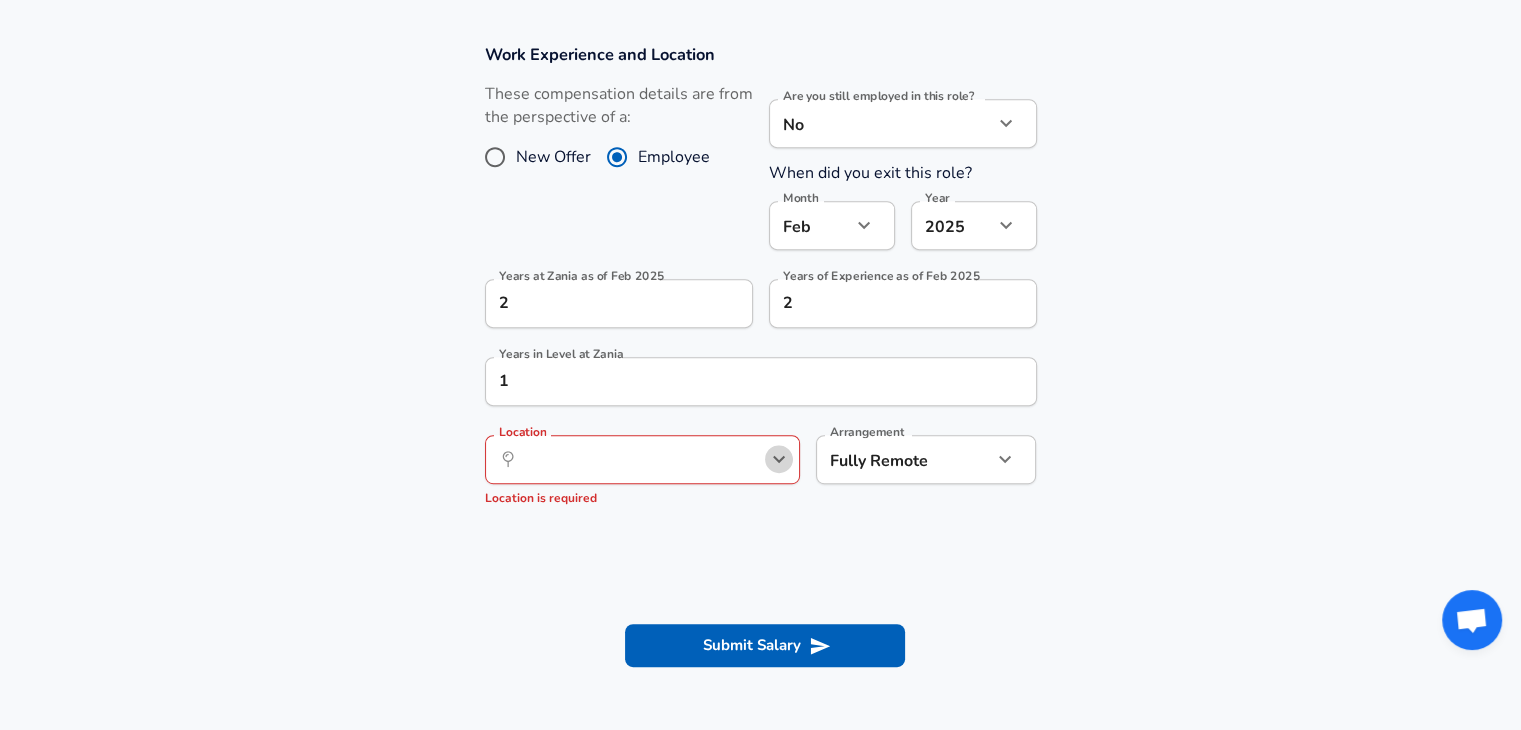 click 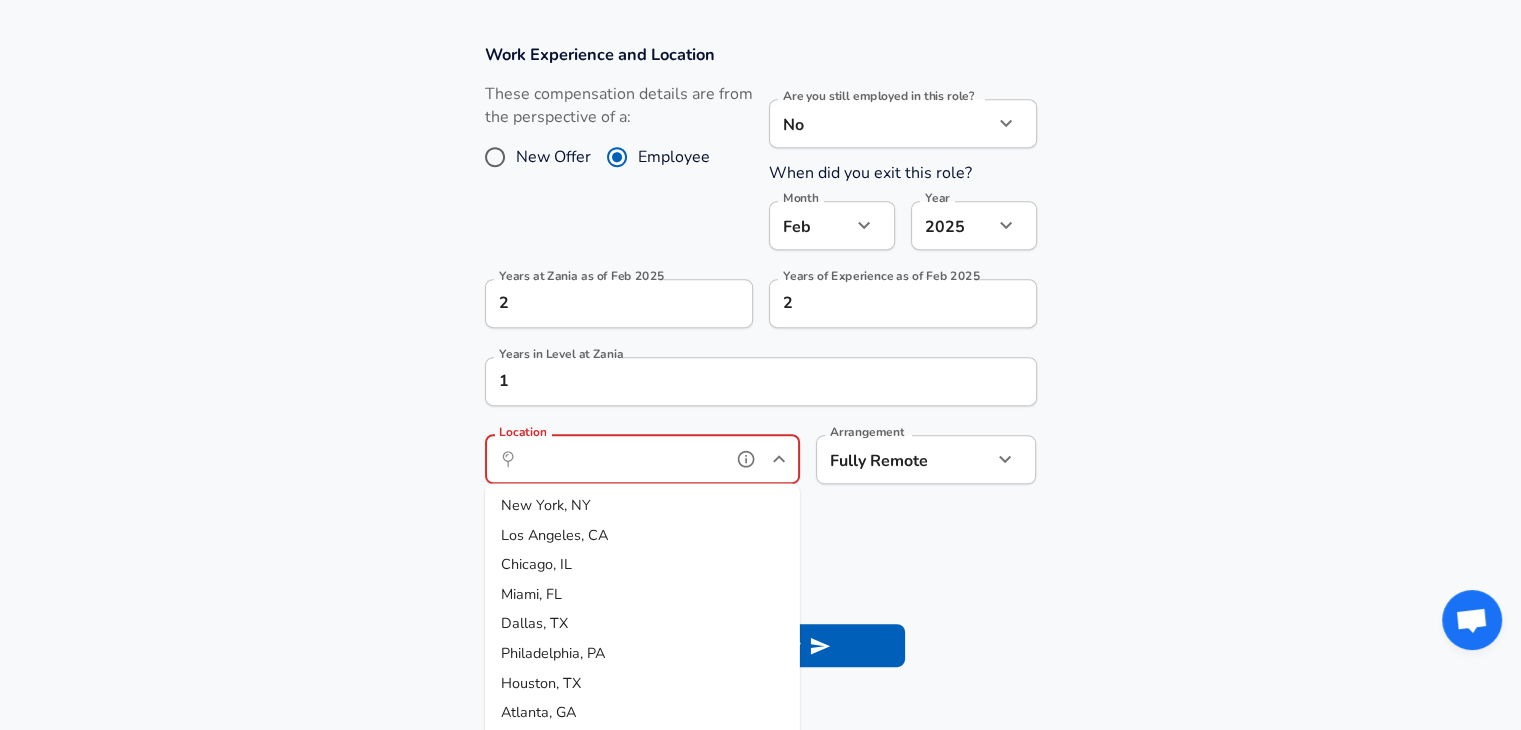 click on "Los Angeles, CA" at bounding box center (554, 535) 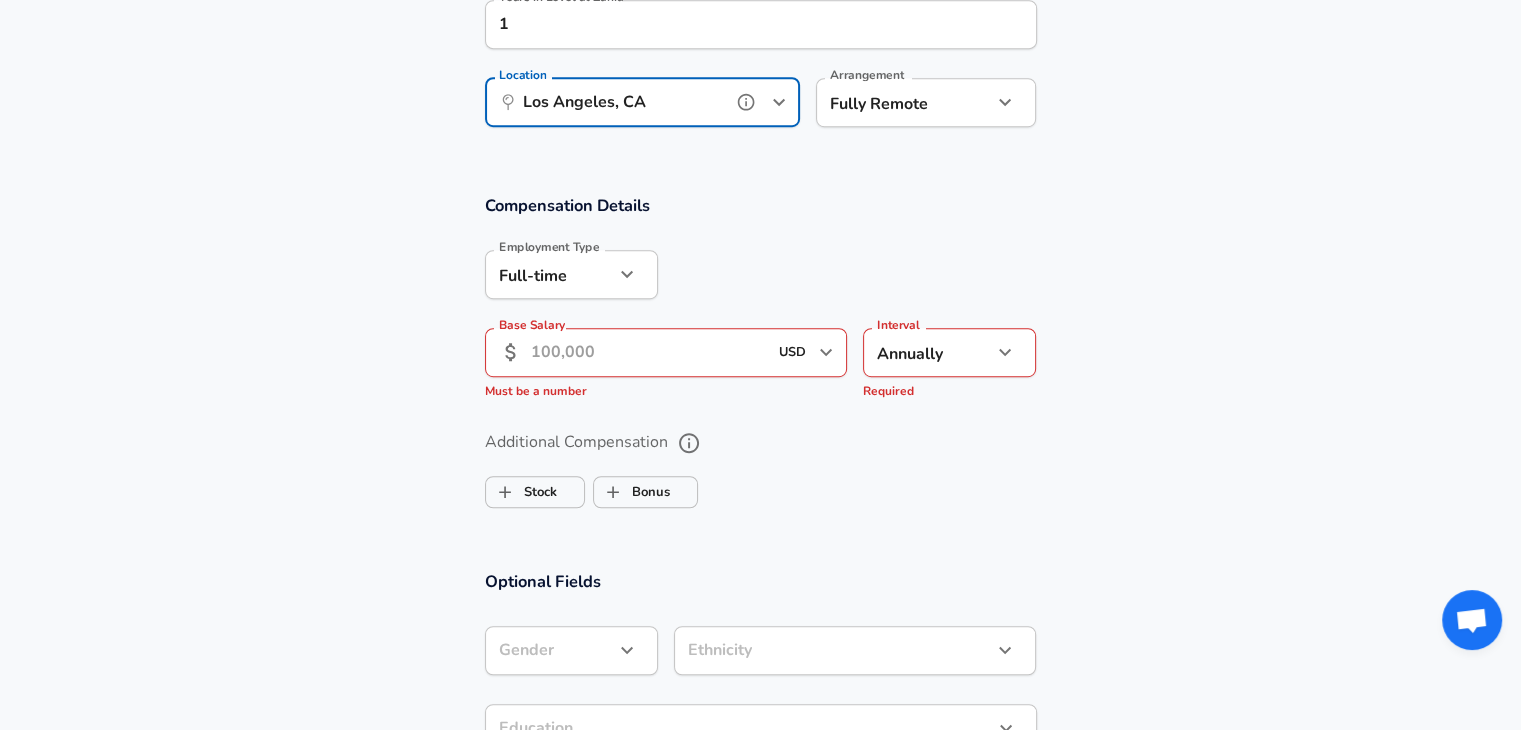 scroll, scrollTop: 1236, scrollLeft: 0, axis: vertical 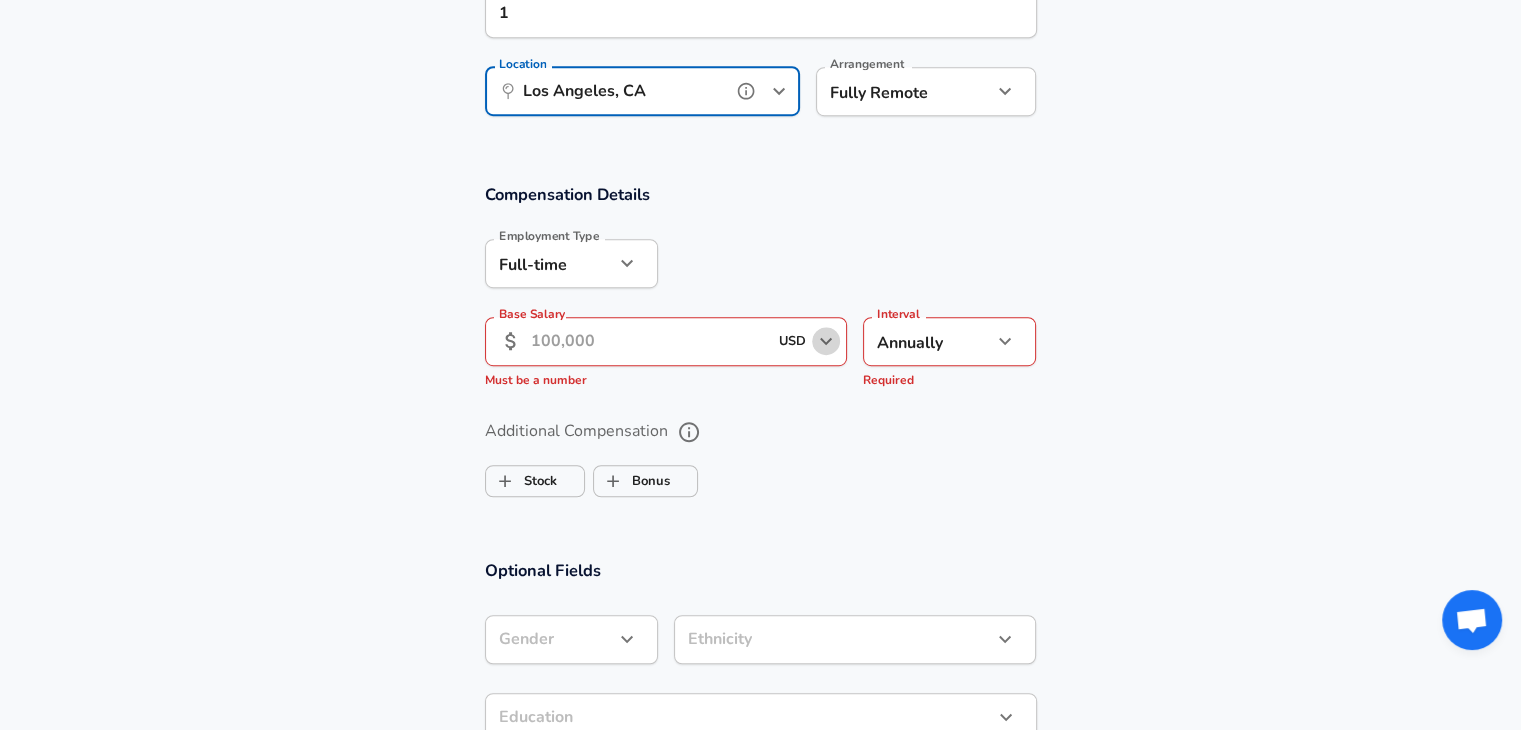 click 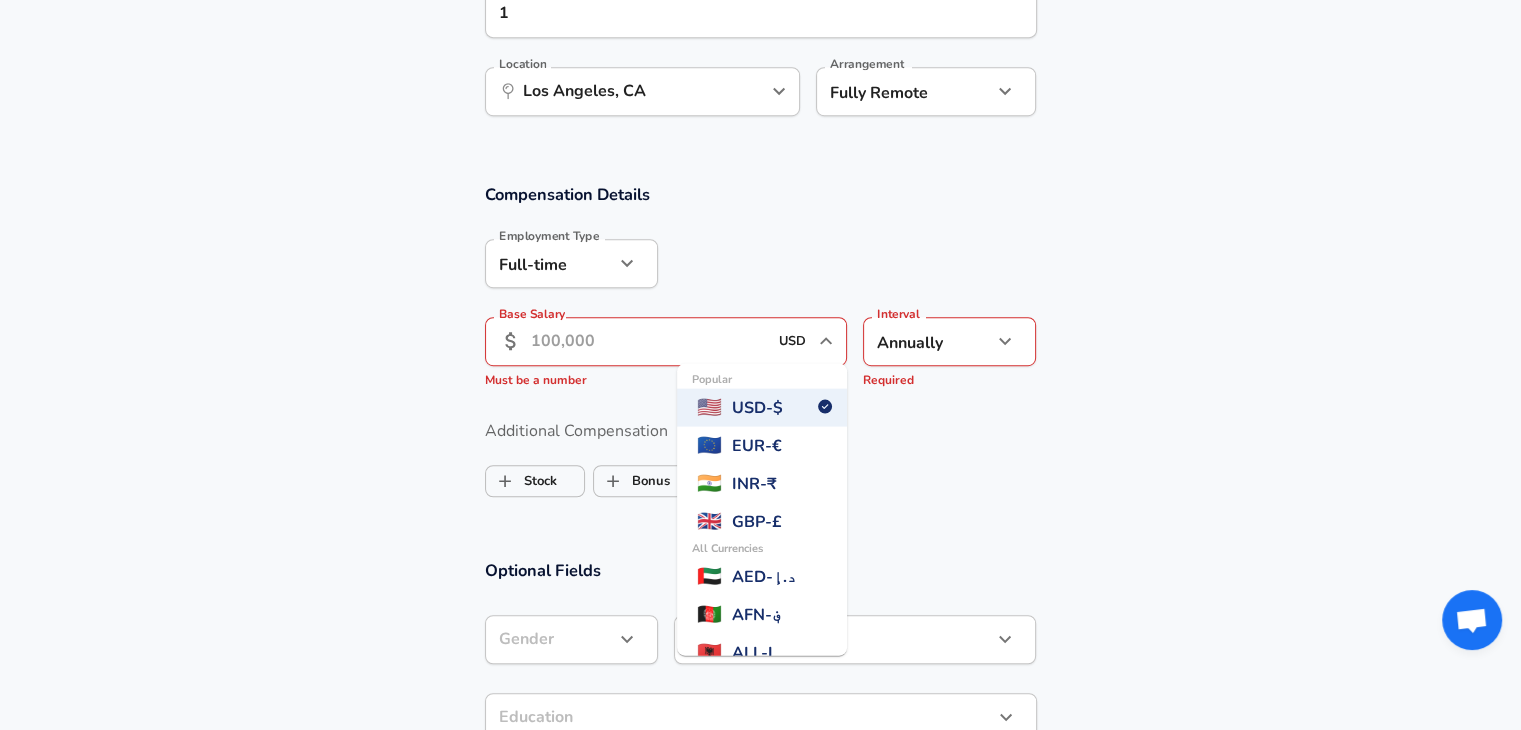 click on "INR  -  ₹" at bounding box center [754, 483] 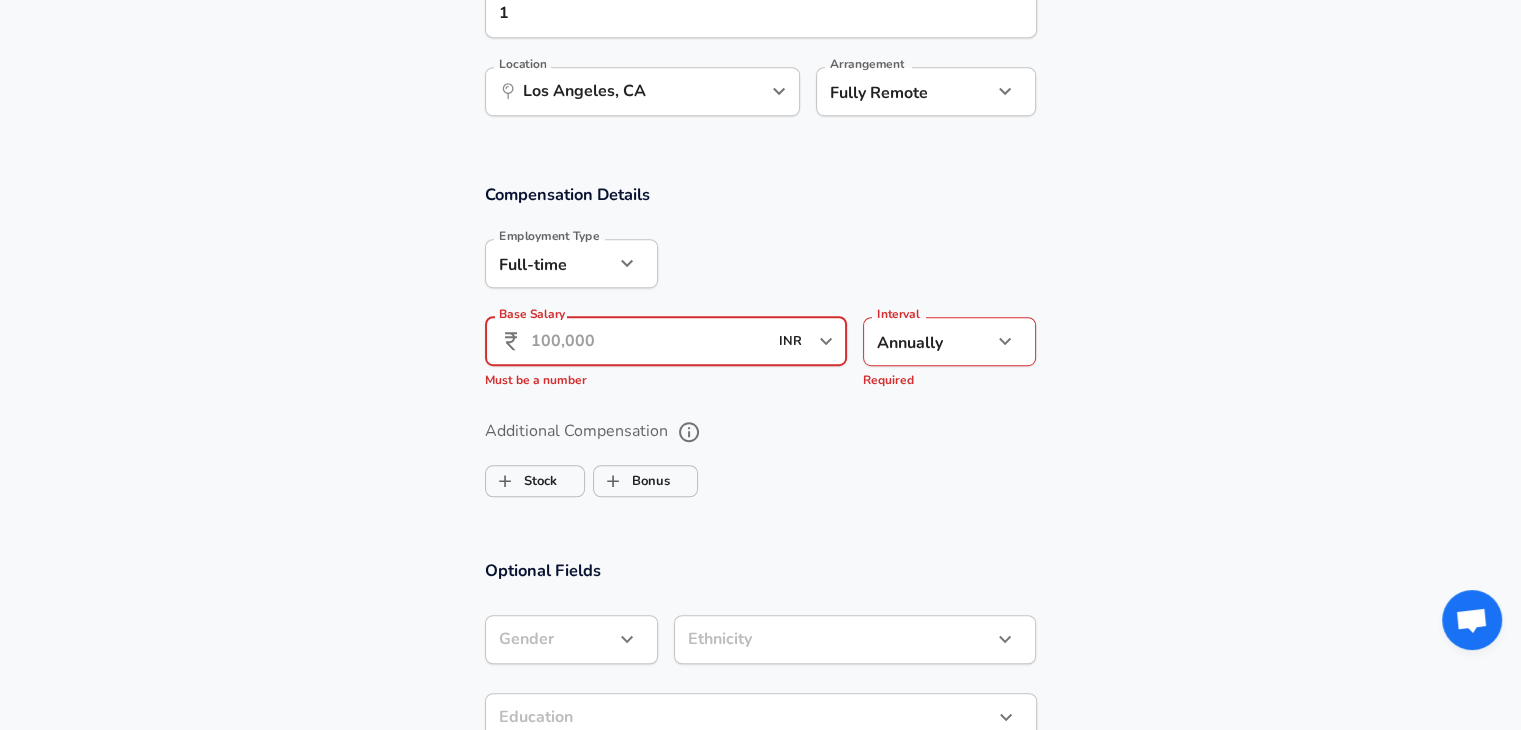 click on "Base Salary" at bounding box center [649, 341] 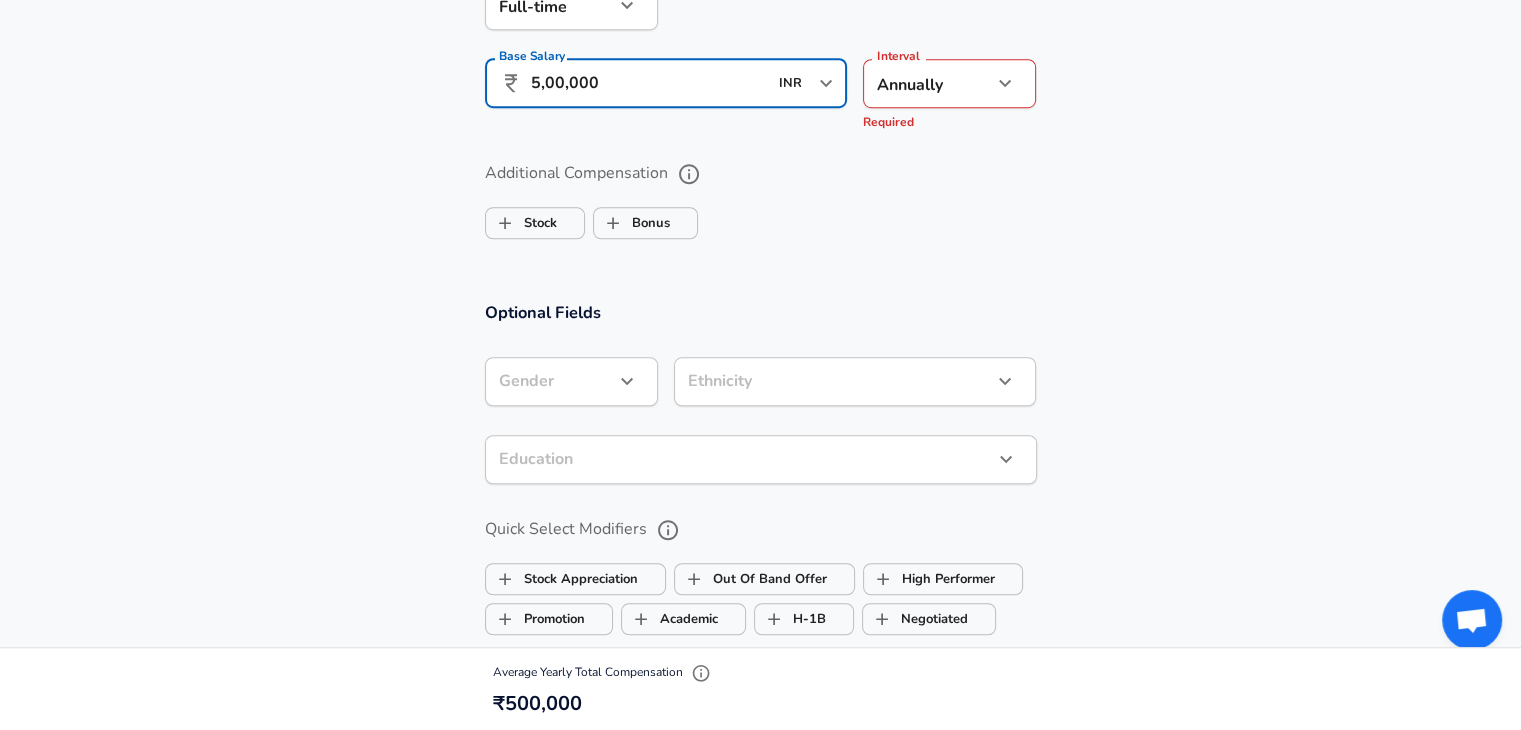 scroll, scrollTop: 1501, scrollLeft: 0, axis: vertical 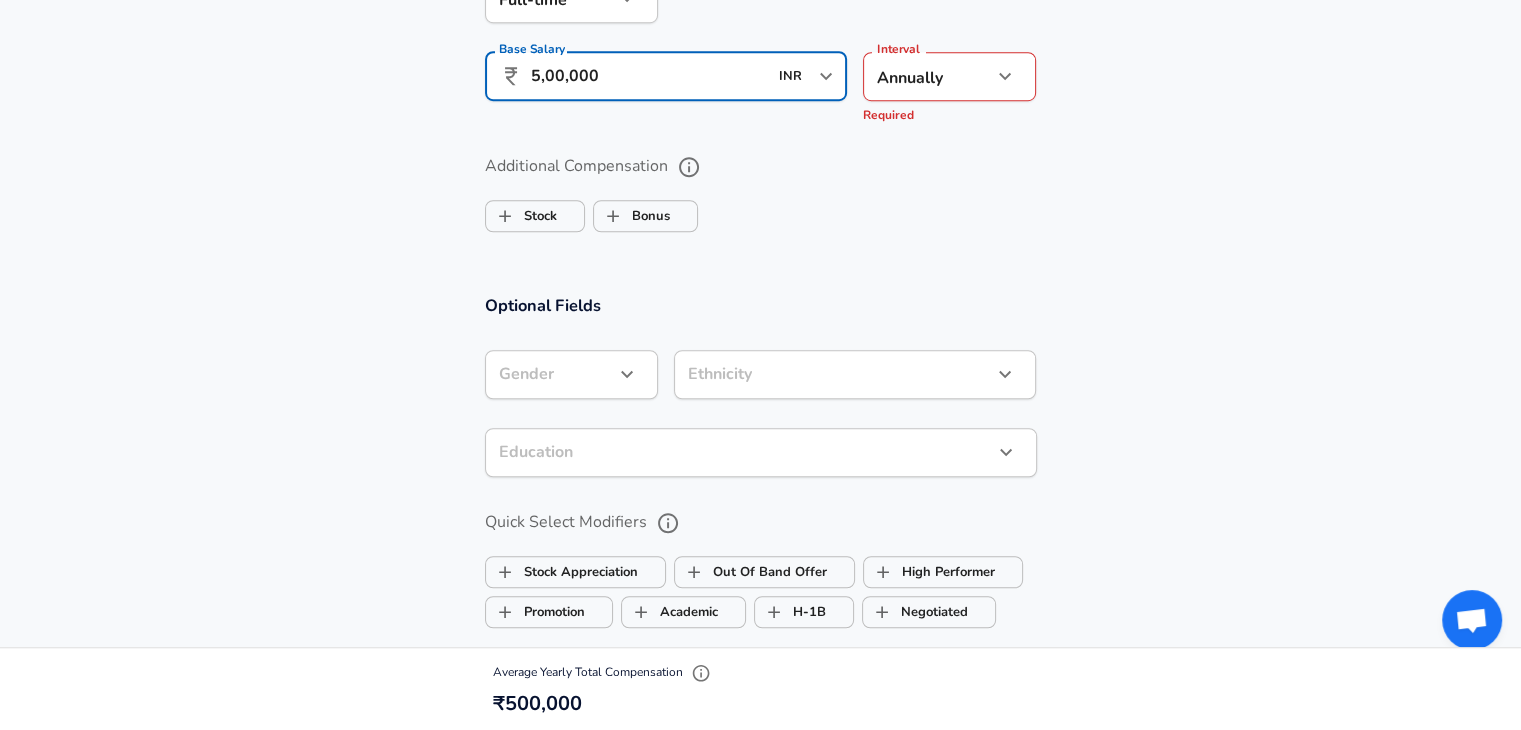 type on "5,00,000" 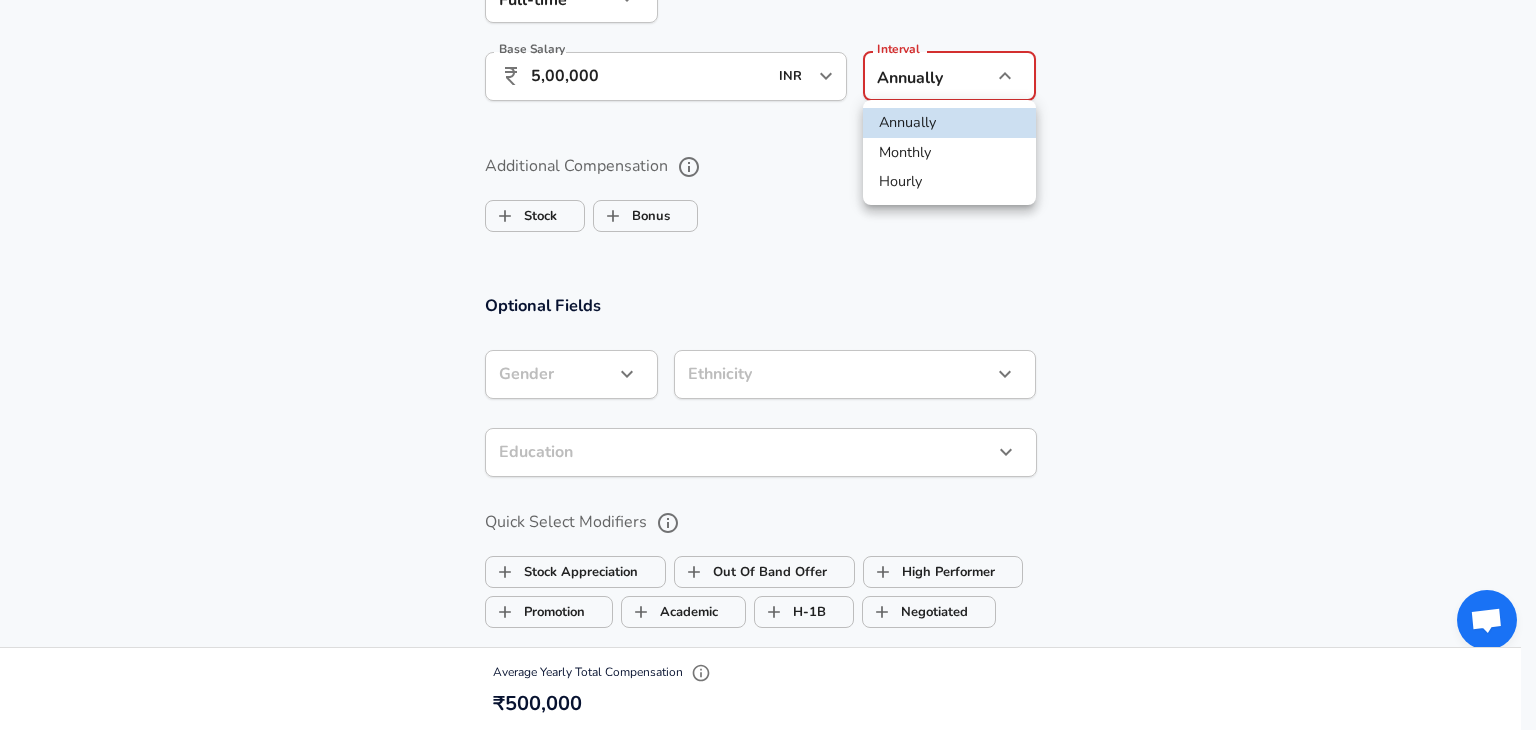 click on "Restart Add Your Salary Upload your offer letter   to verify your submission Enhance Privacy and Anonymity No Automatically hides specific fields until there are enough submissions to safely display the full details.   More Details Based on your submission and the data points that we have already collected, we will automatically hide and anonymize specific fields if there aren't enough data points to remain sufficiently anonymous. Company & Title Information   Enter the company you received your offer from Company Zania Company   Select the title that closest resembles your official title. This should be similar to the title that was present on your offer letter. Title Risk Analyst Title   Select a job family that best fits your role. If you can't find one, select 'Other' to enter a custom job family Job Family Cybersecurity Analyst Job Family   Select a Specialization that best fits your role. If you can't find one, select 'Other' to enter a custom specialization Select Specialization Cyber Risk Cyber Risk" at bounding box center (768, -1136) 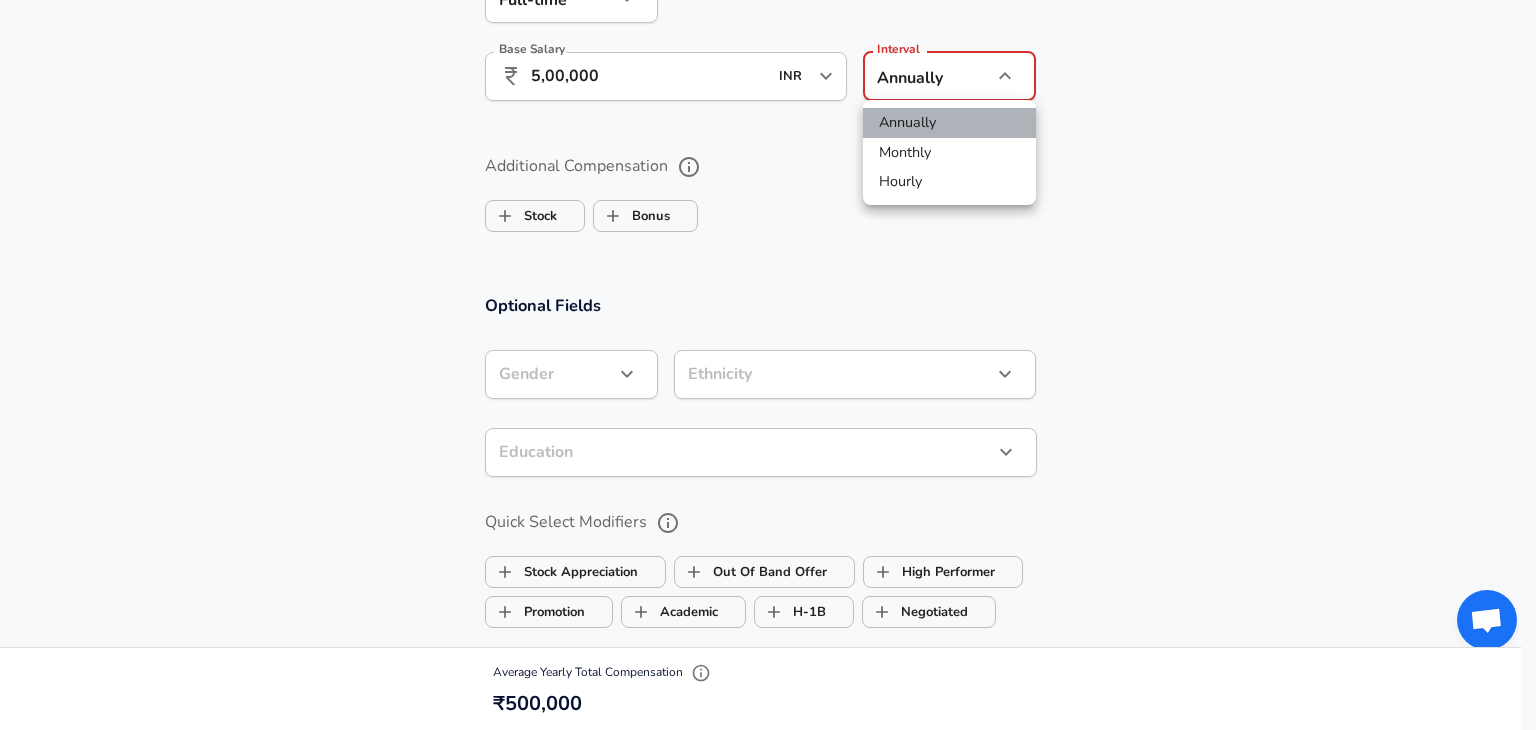 click on "Annually" at bounding box center (949, 123) 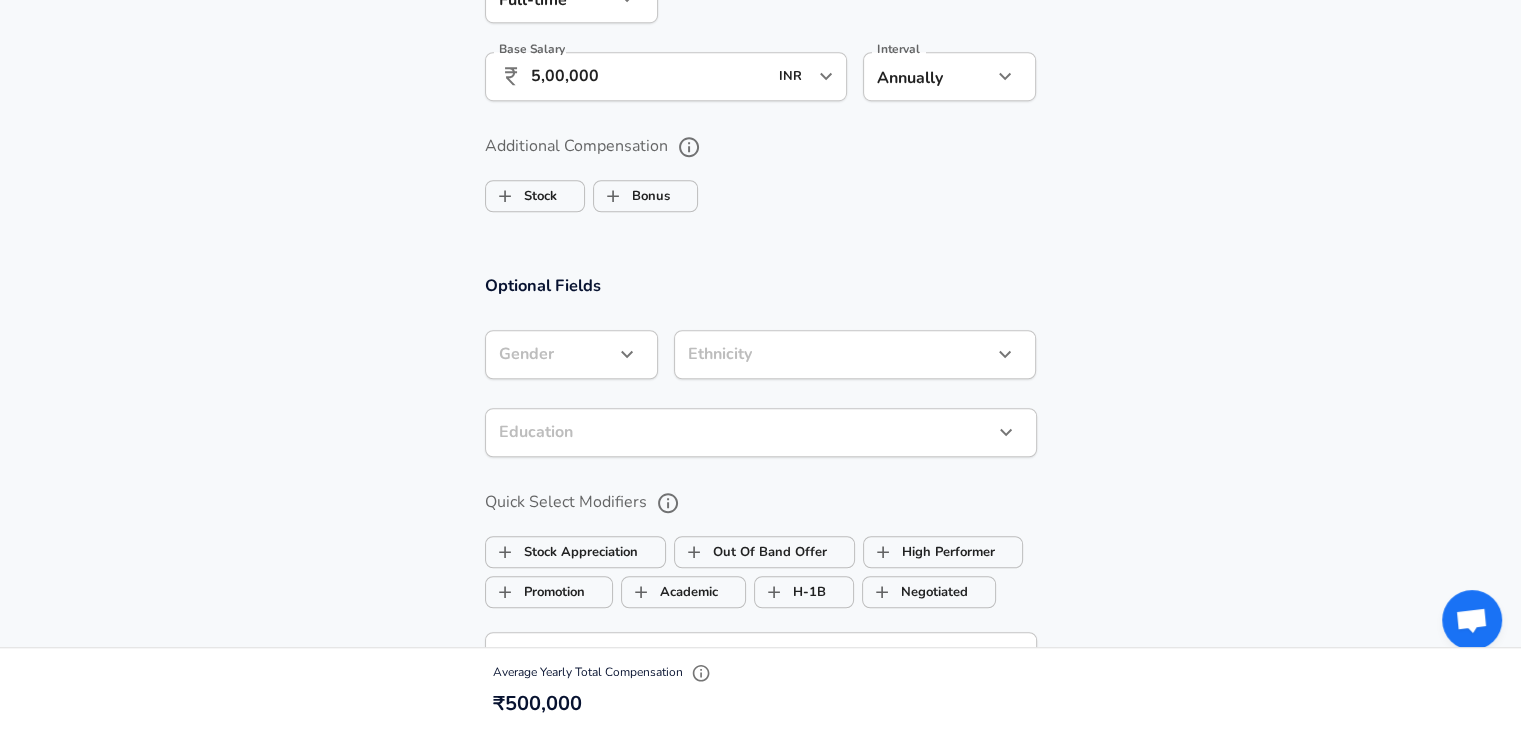 click on "Stock Bonus" at bounding box center (761, 192) 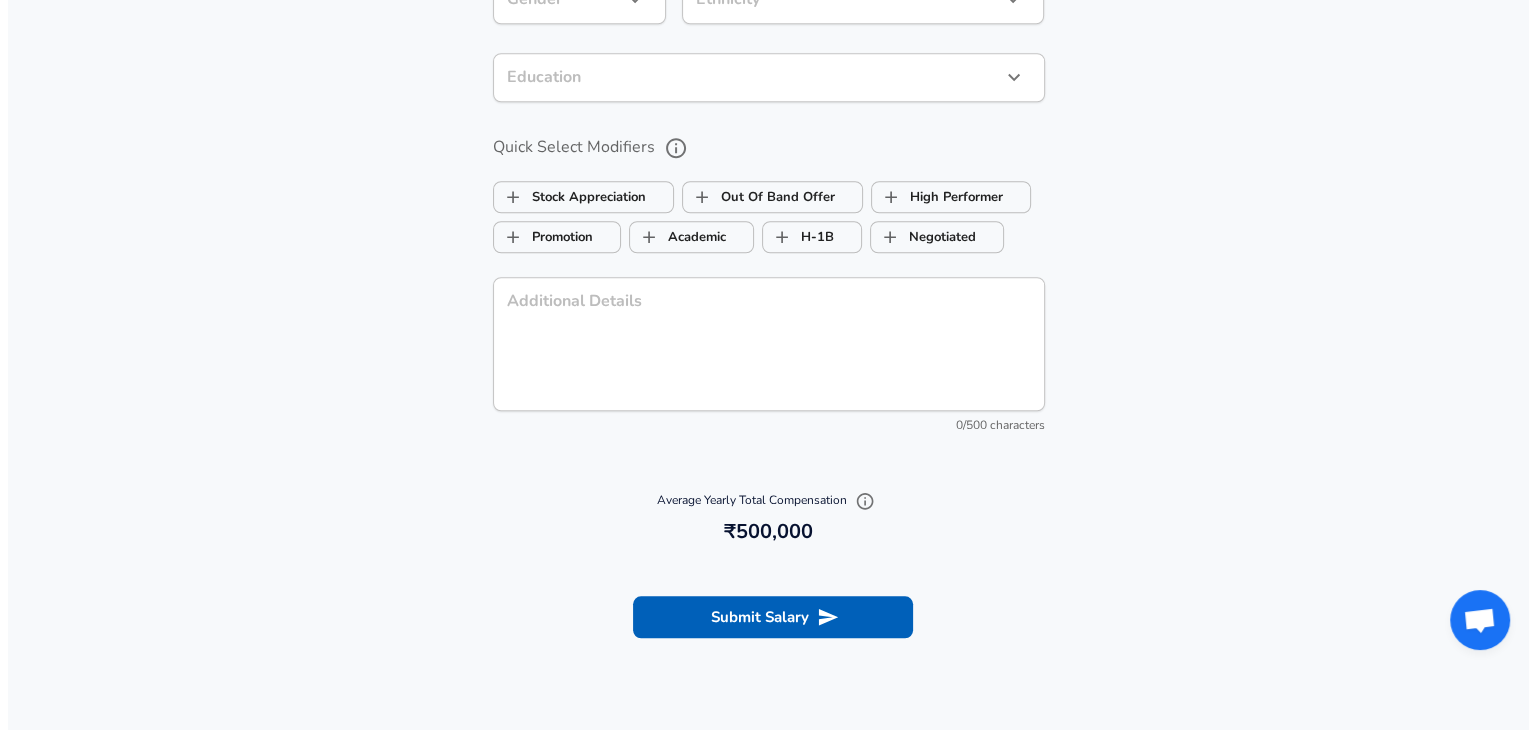 scroll, scrollTop: 1904, scrollLeft: 0, axis: vertical 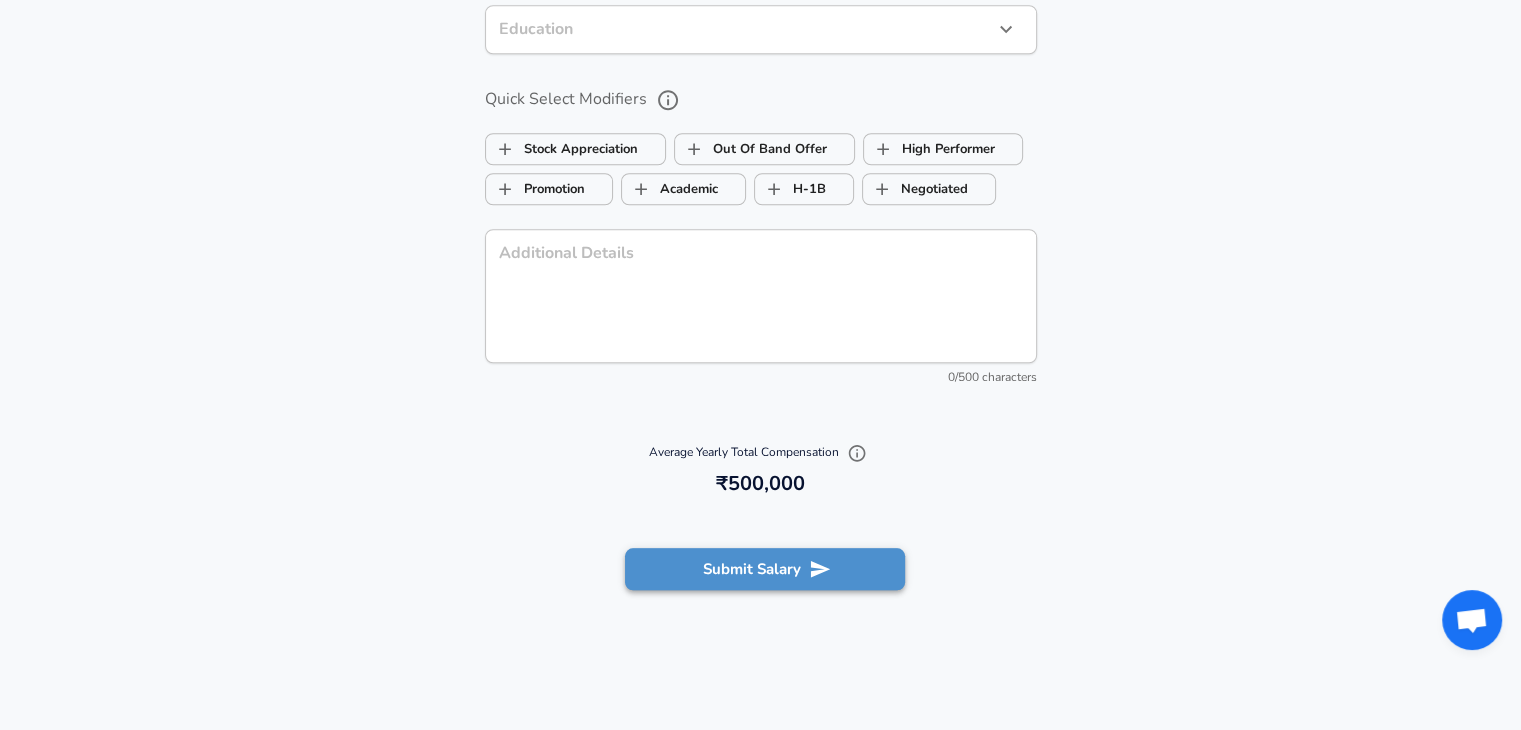 click on "Submit Salary" at bounding box center [765, 569] 